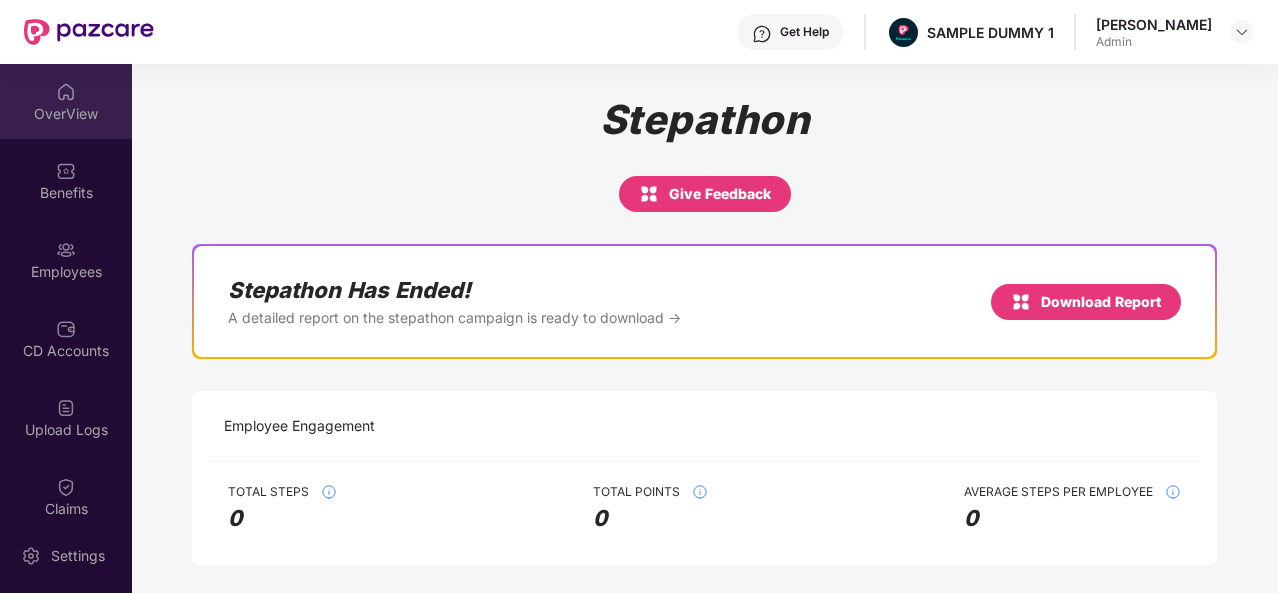 scroll, scrollTop: 0, scrollLeft: 0, axis: both 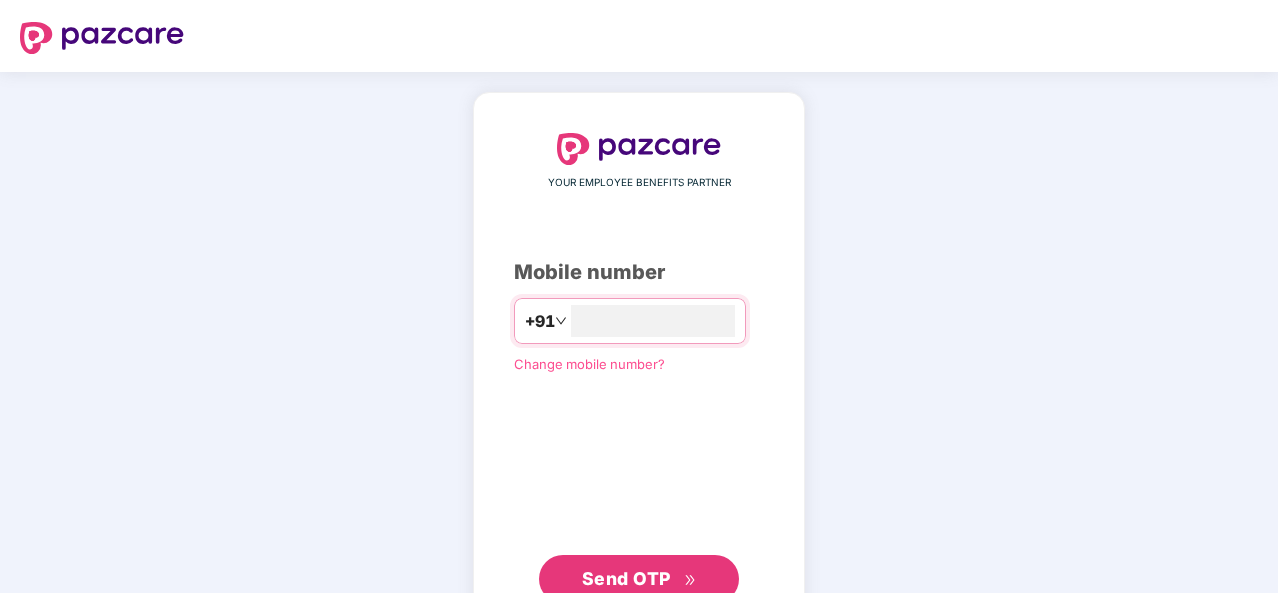 type on "**********" 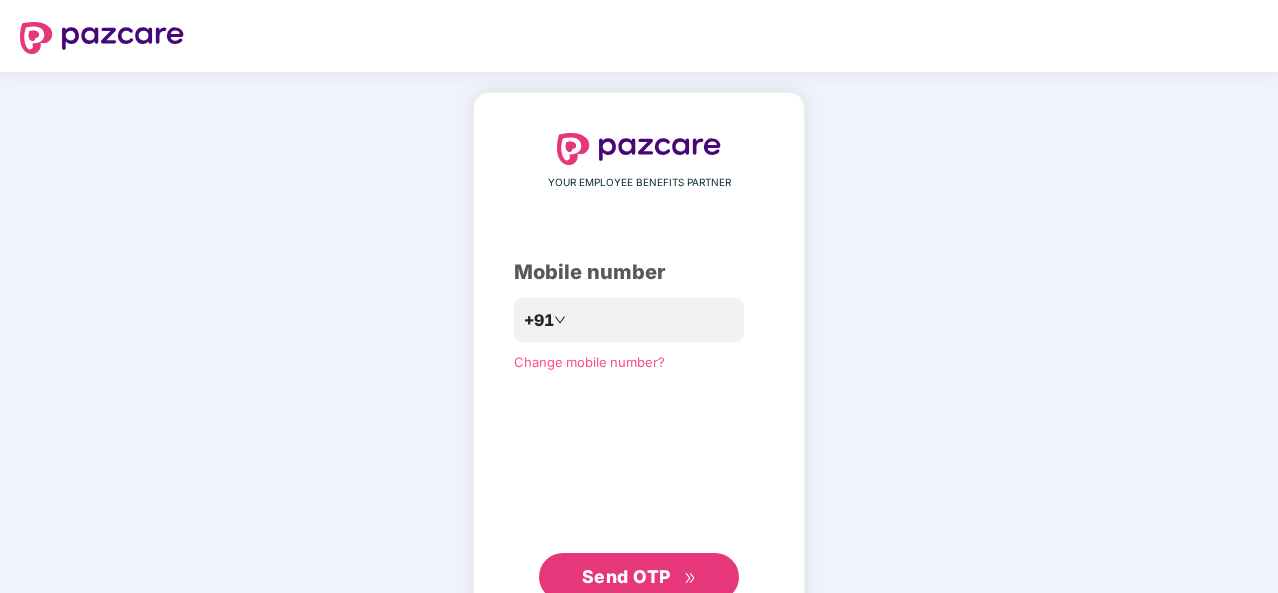 click on "Send OTP" at bounding box center (639, 577) 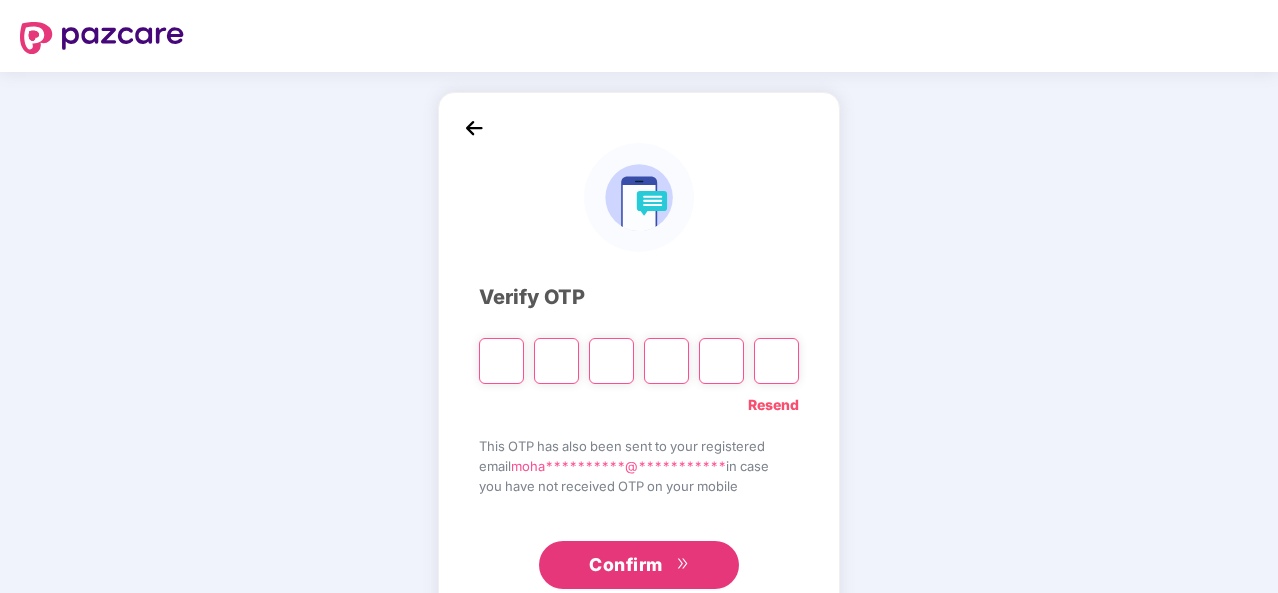 type on "*" 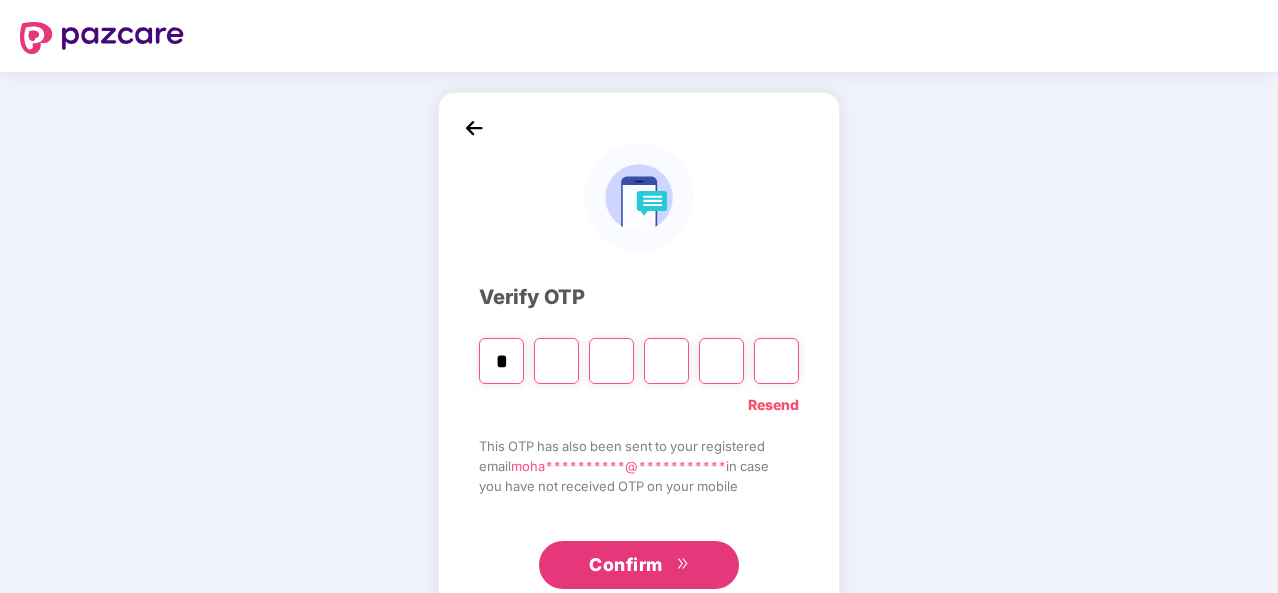 type on "*" 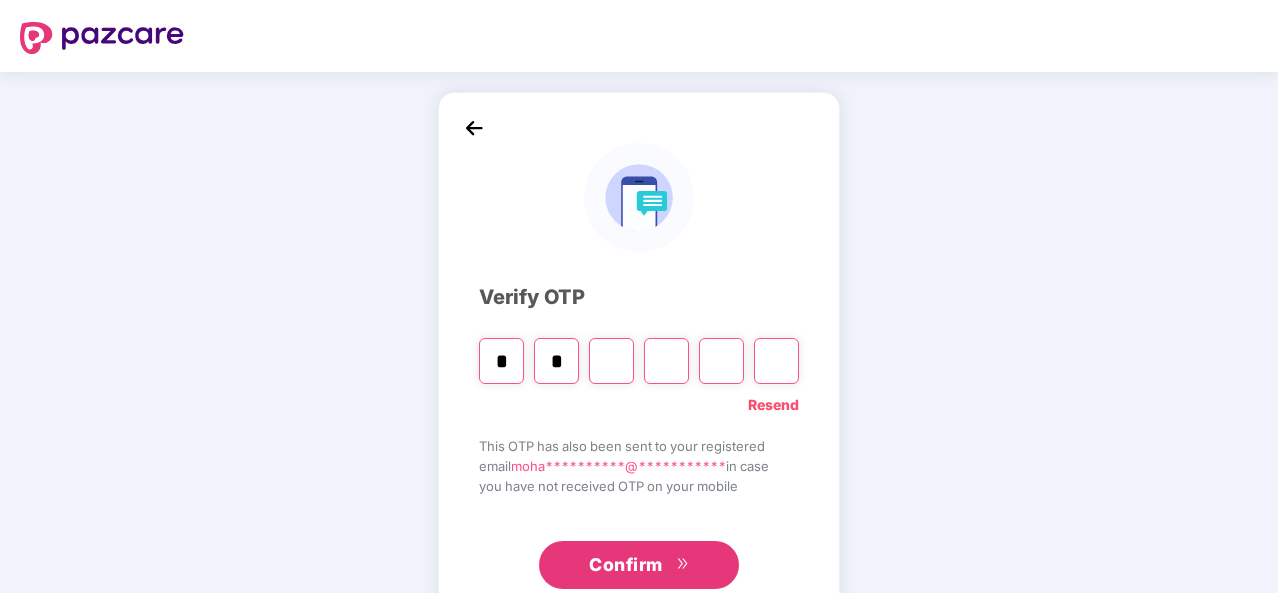 type on "*" 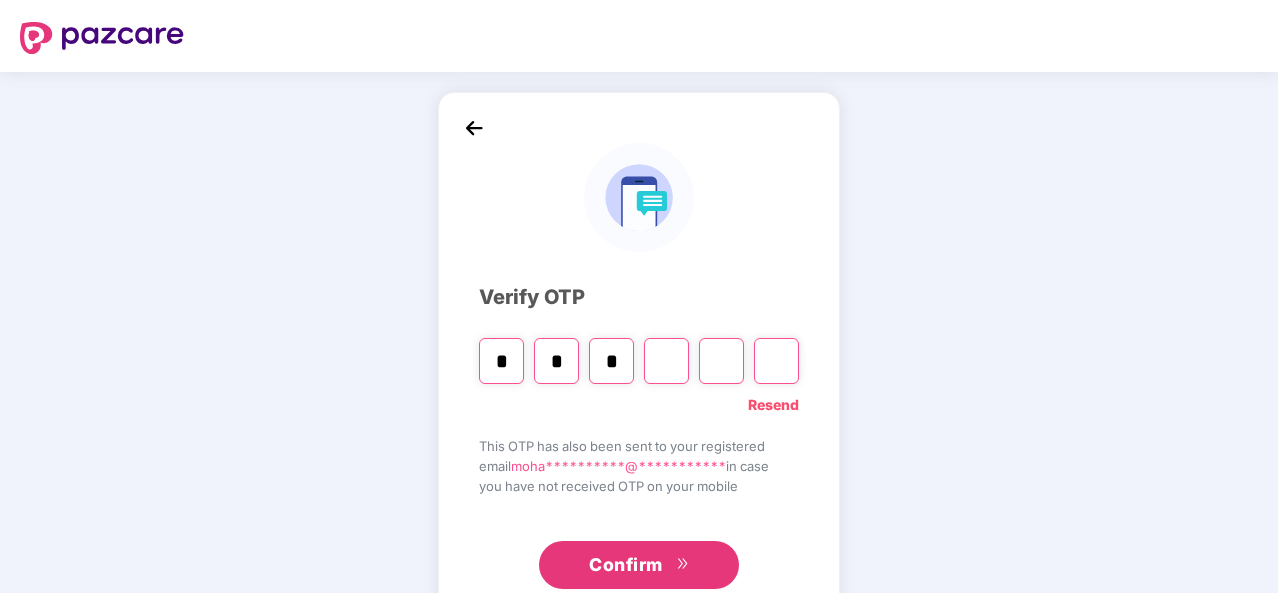 type on "*" 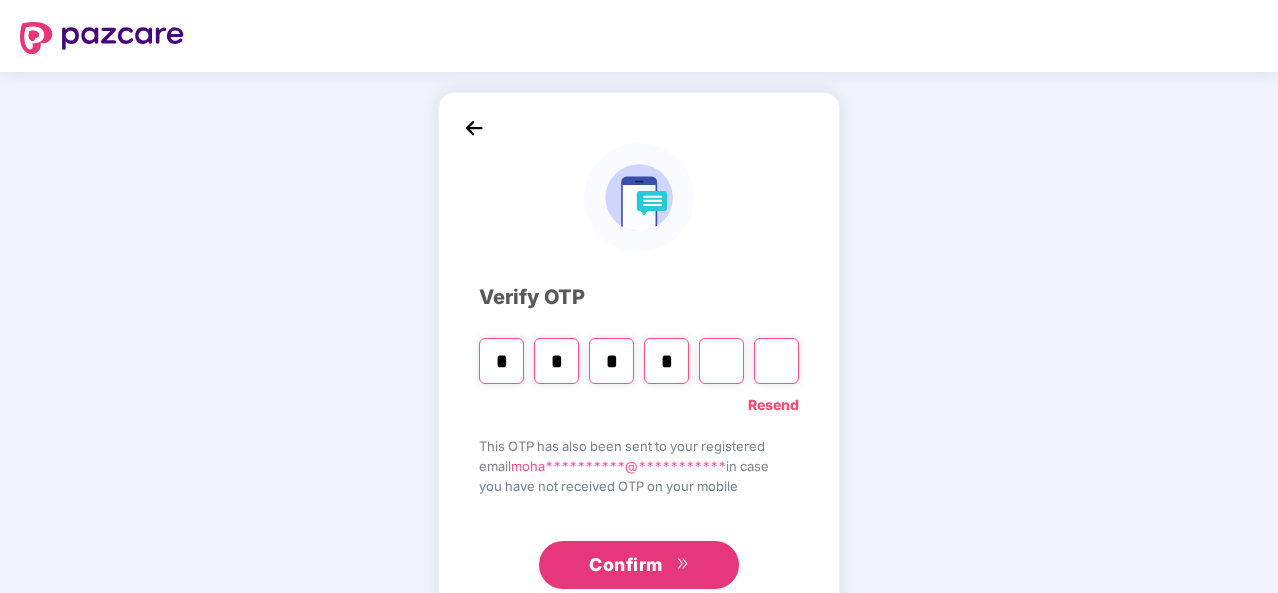 type on "*" 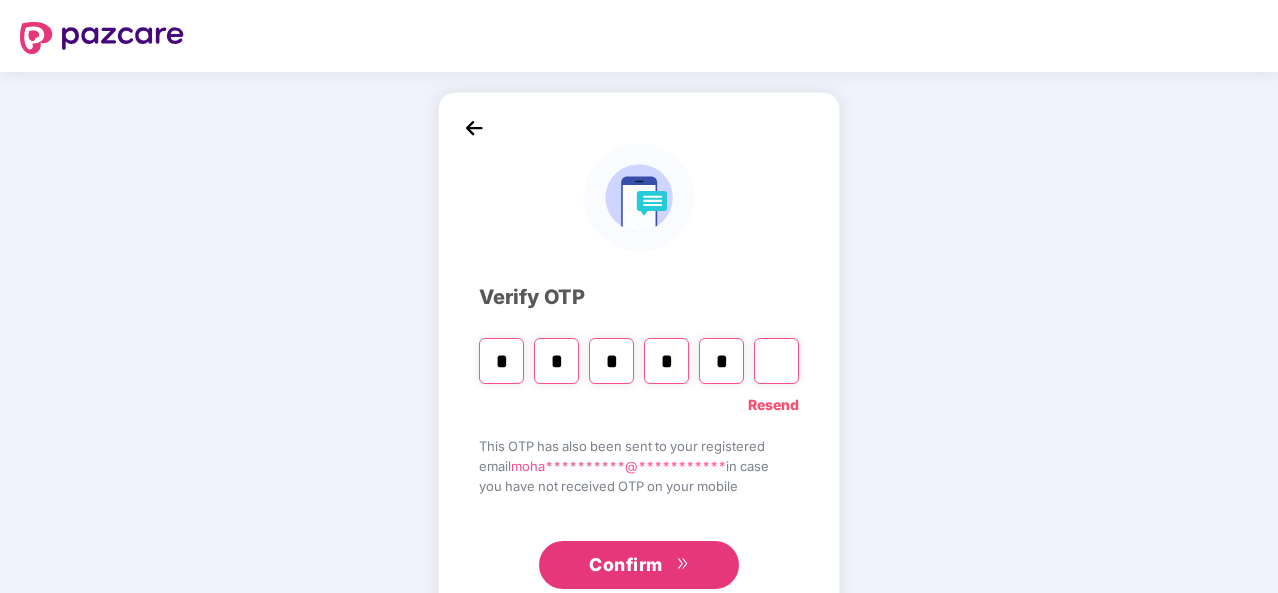 type on "*" 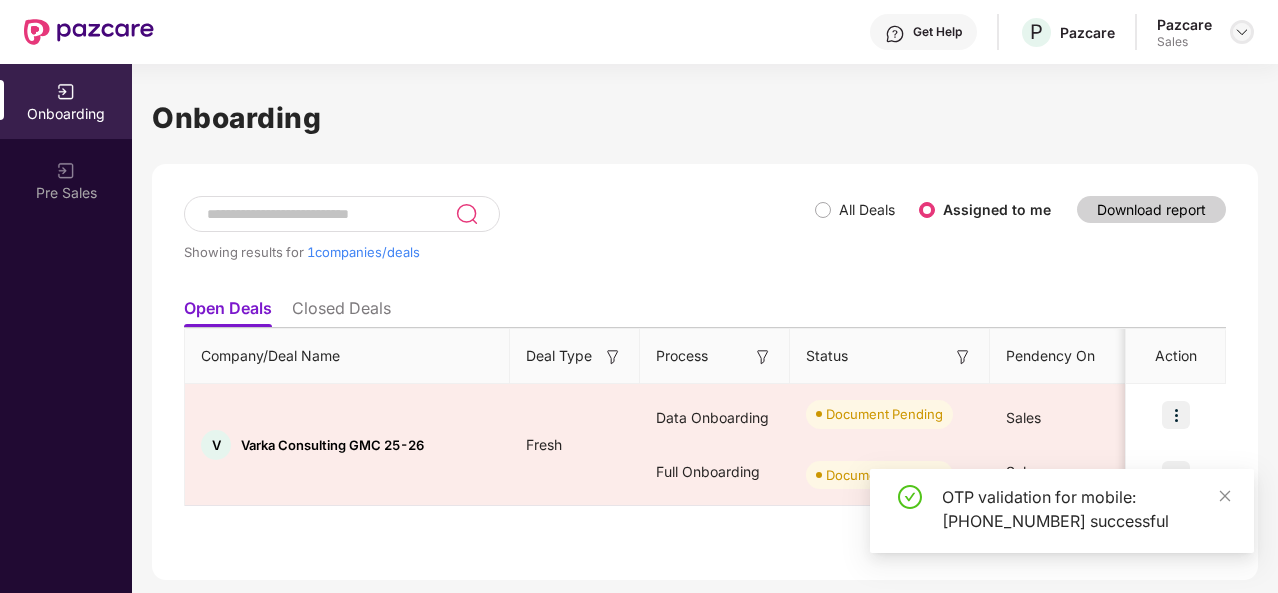 click at bounding box center (1242, 32) 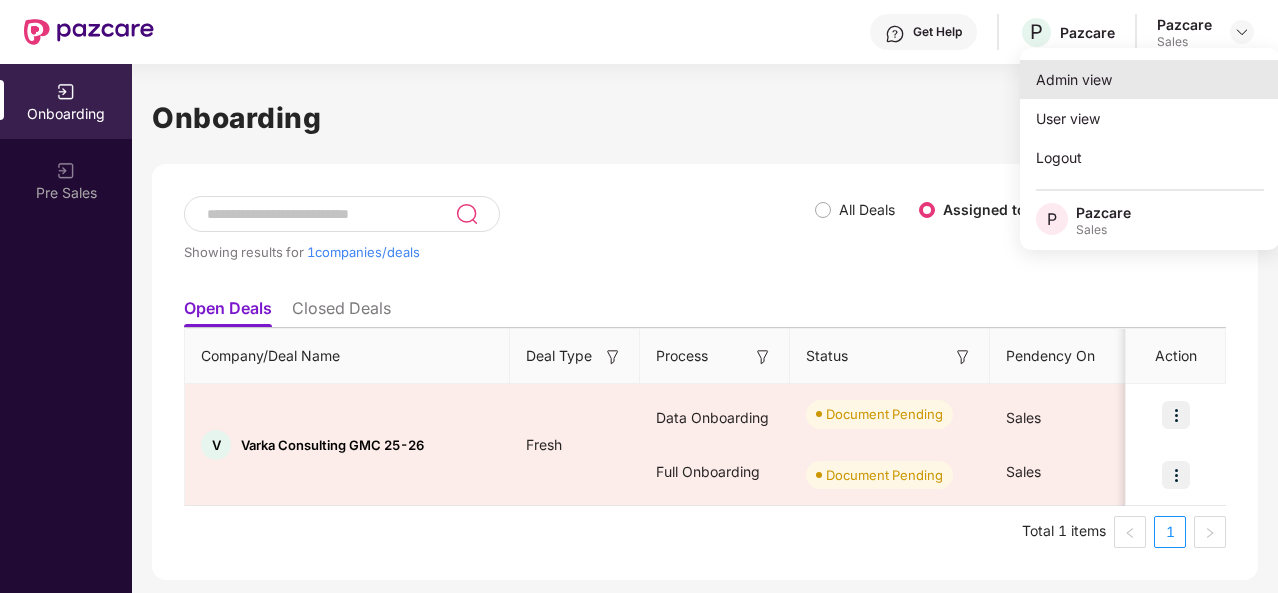 click on "Admin view" at bounding box center (1150, 79) 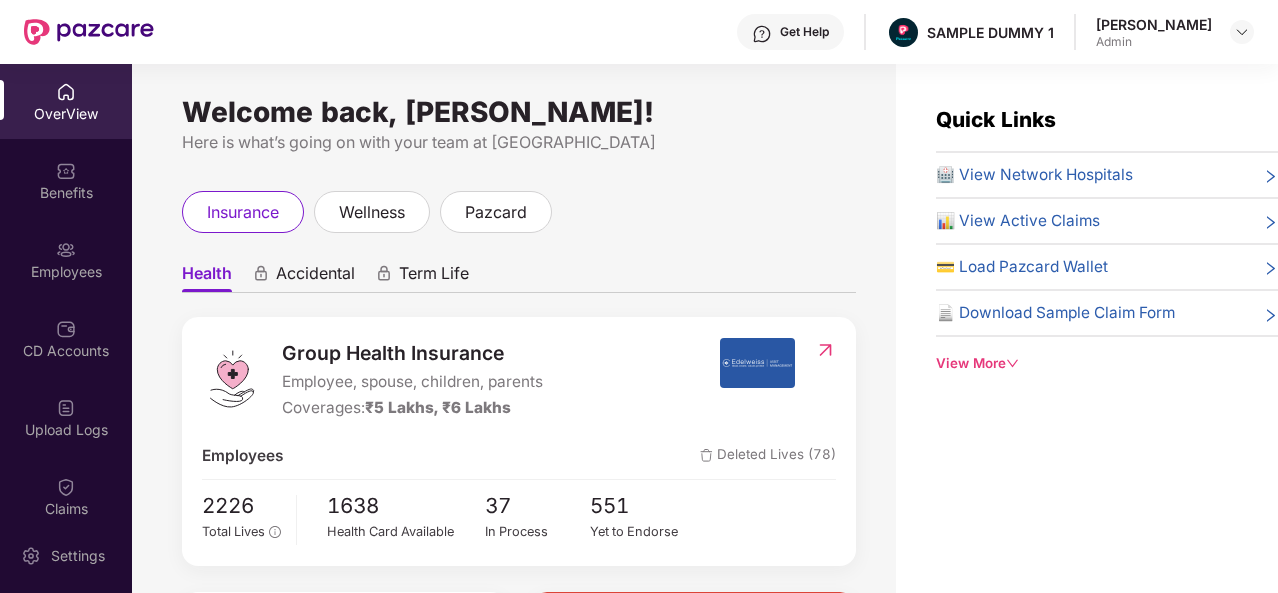 click 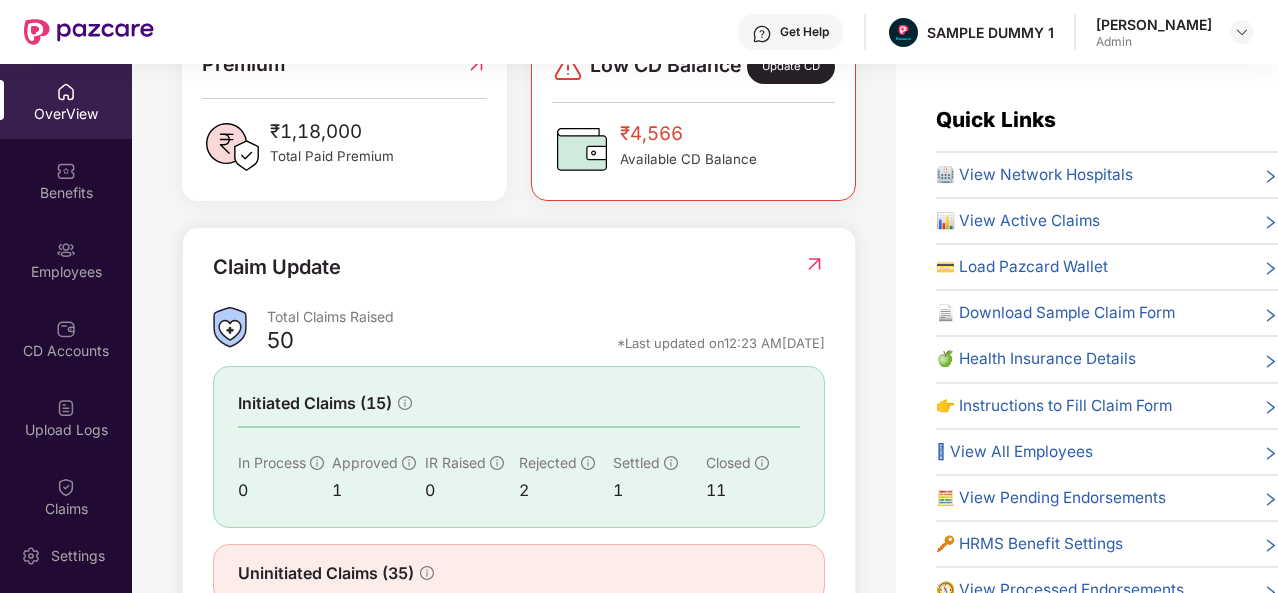 scroll, scrollTop: 564, scrollLeft: 0, axis: vertical 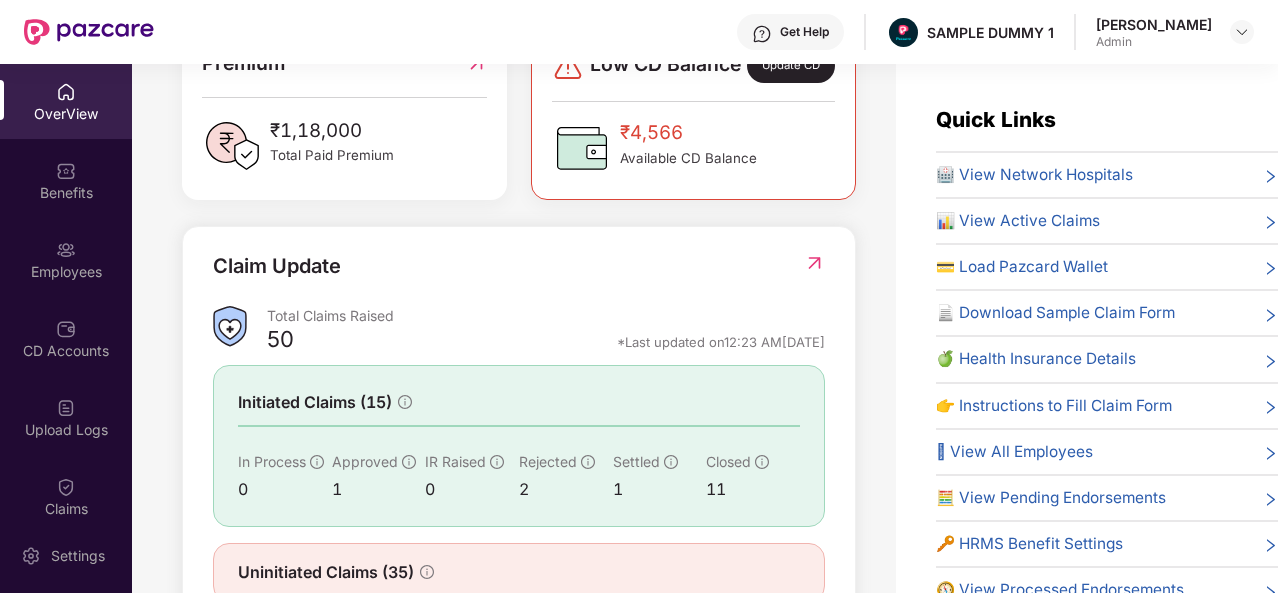 click on "📊 View Active Claims" at bounding box center (1018, 221) 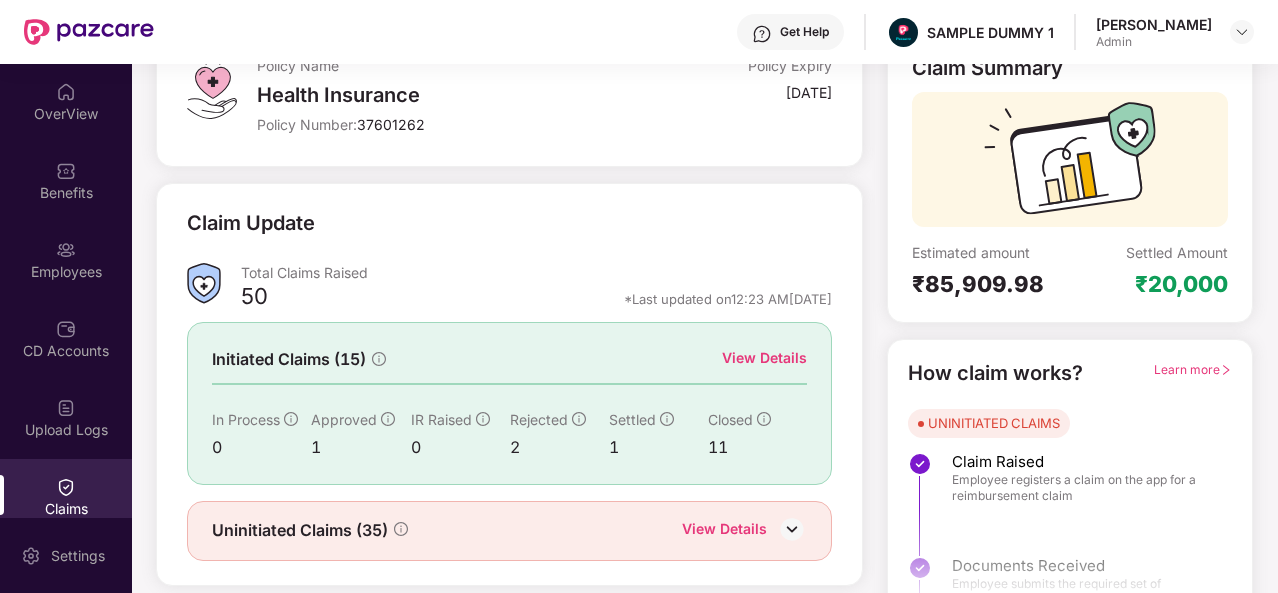 scroll, scrollTop: 150, scrollLeft: 0, axis: vertical 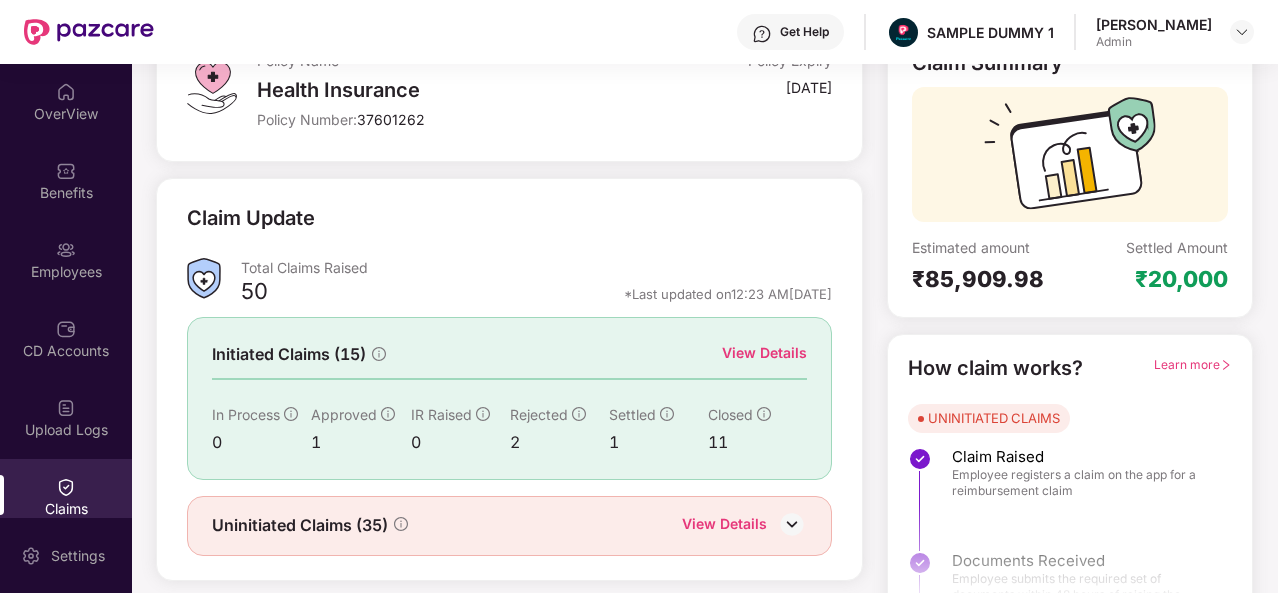 click on "View Details" at bounding box center (764, 353) 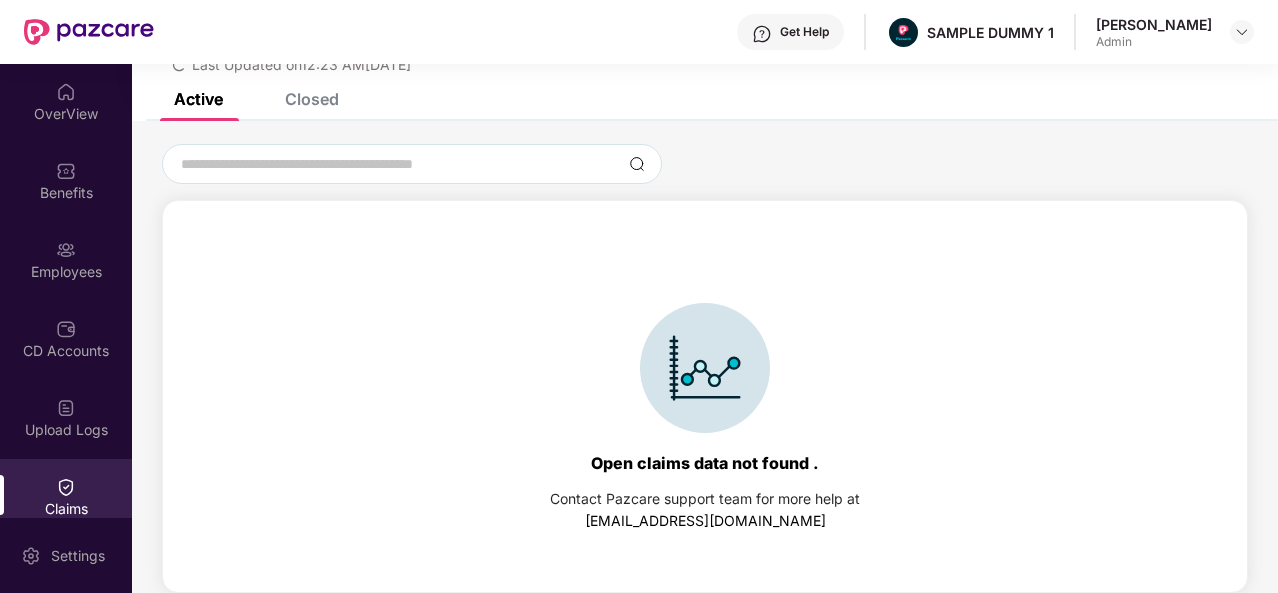 scroll, scrollTop: 86, scrollLeft: 0, axis: vertical 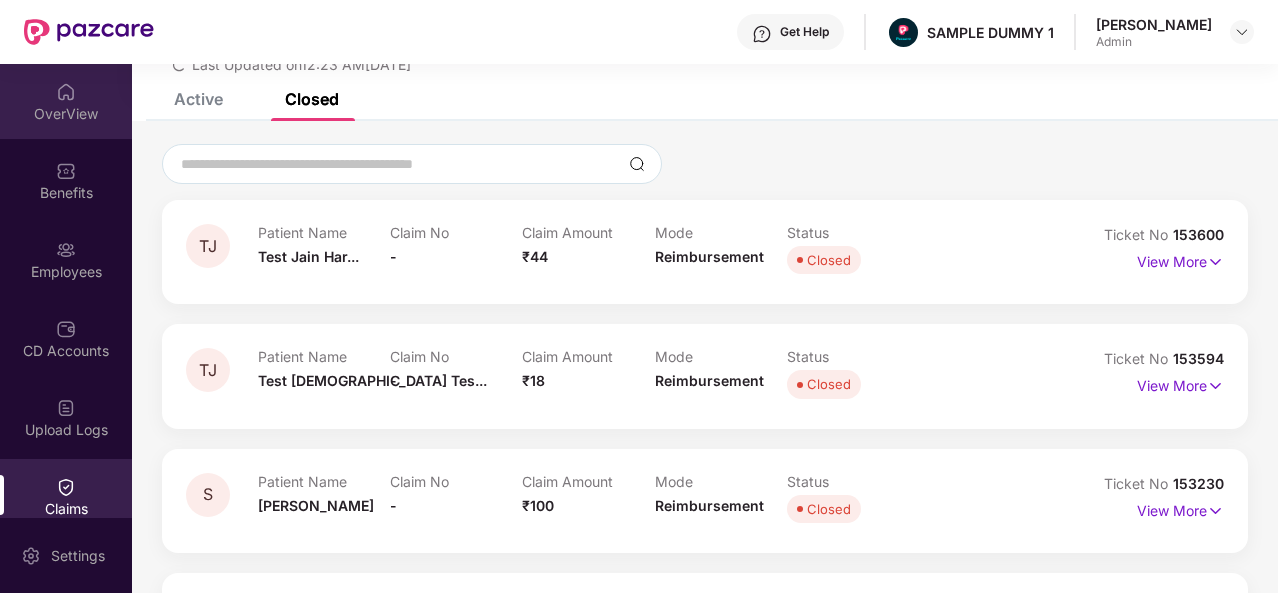 click on "OverView" at bounding box center (66, 114) 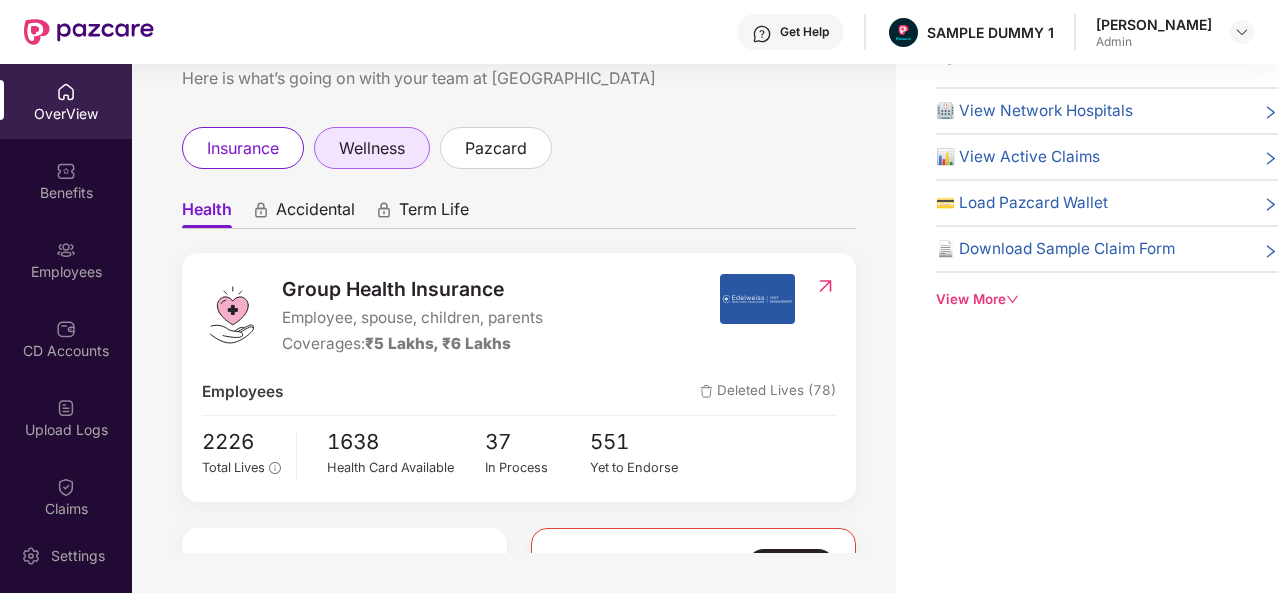 click on "wellness" at bounding box center [372, 148] 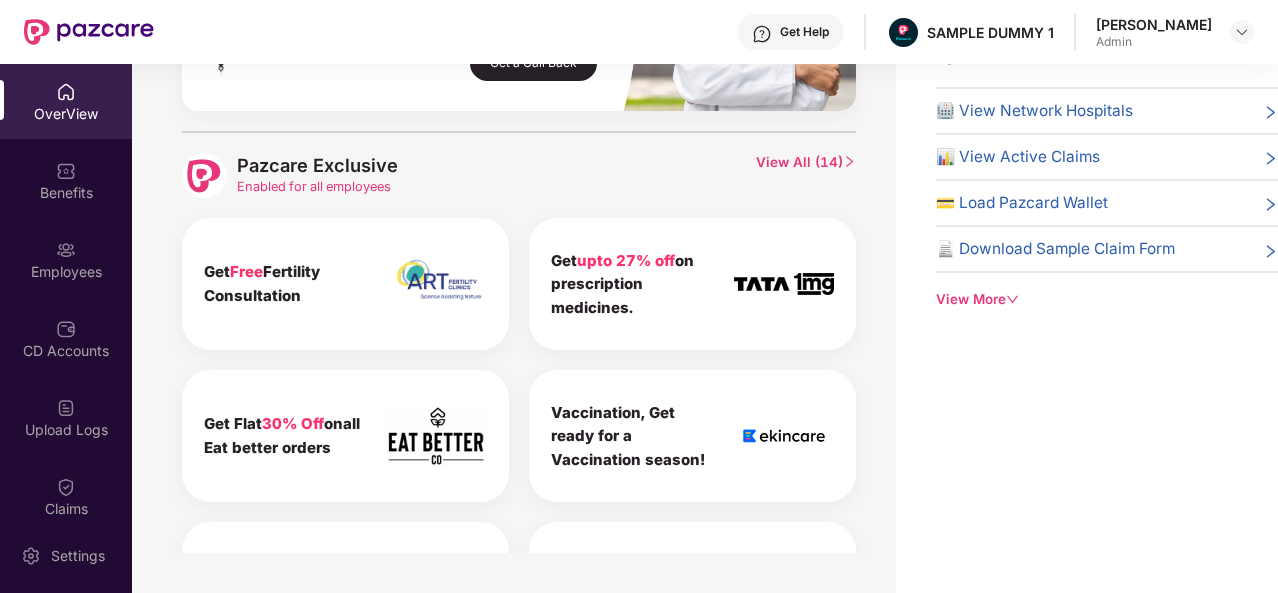 scroll, scrollTop: 907, scrollLeft: 0, axis: vertical 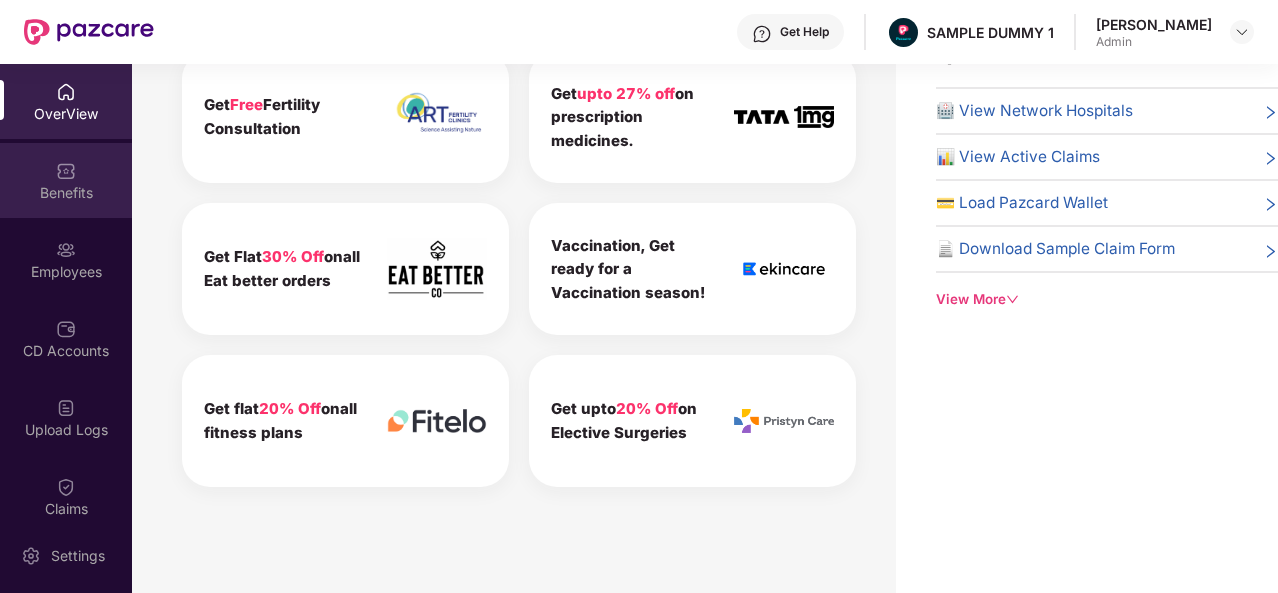 click on "Benefits" at bounding box center (66, 193) 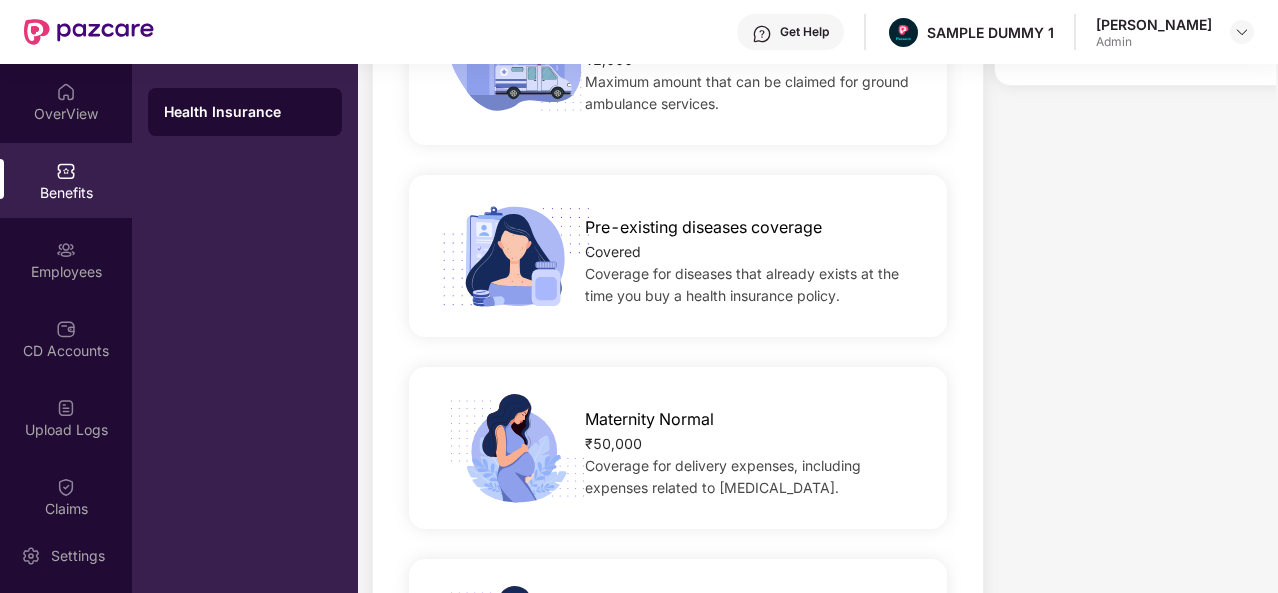 scroll, scrollTop: 1190, scrollLeft: 0, axis: vertical 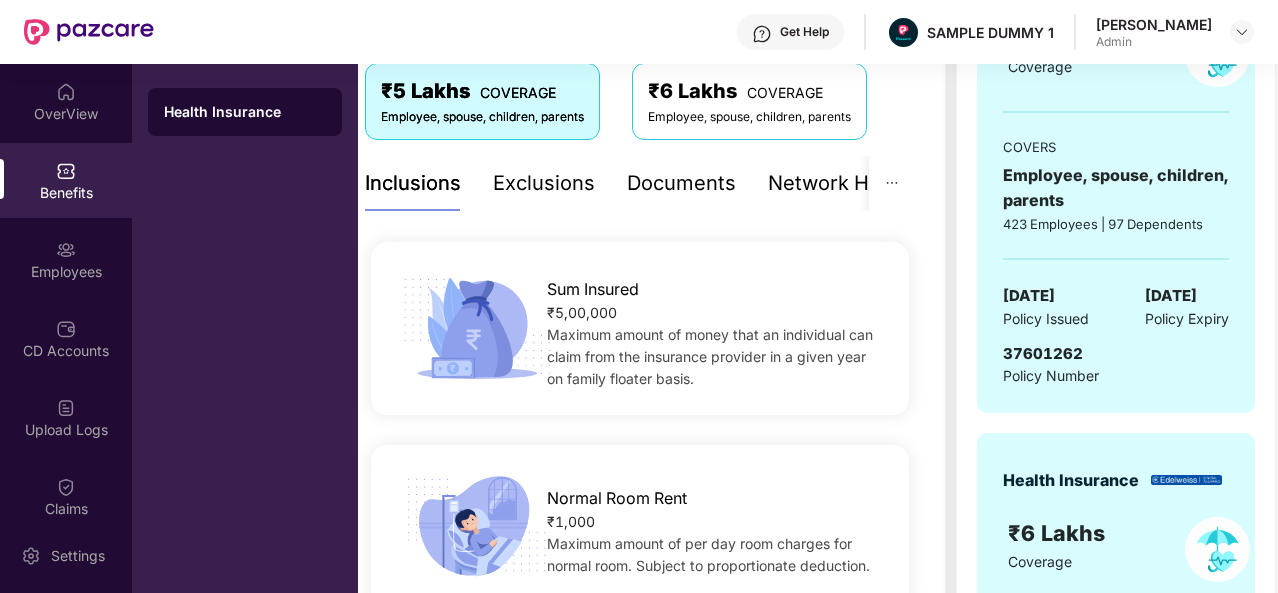 click on "Exclusions" at bounding box center (544, 183) 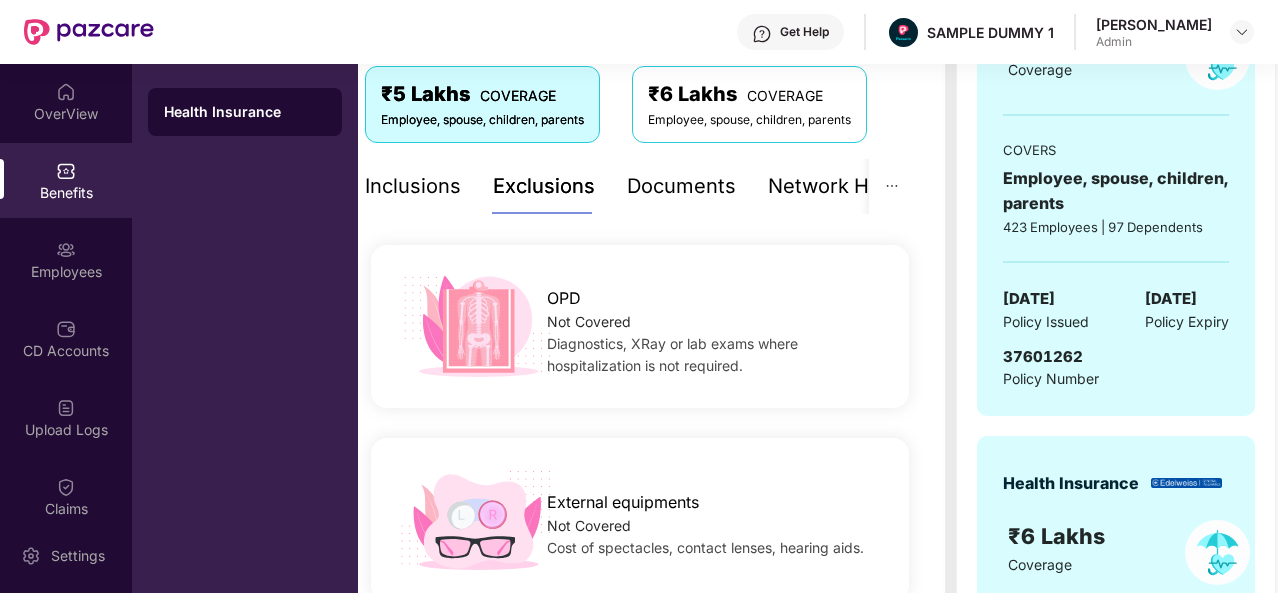 scroll, scrollTop: 340, scrollLeft: 0, axis: vertical 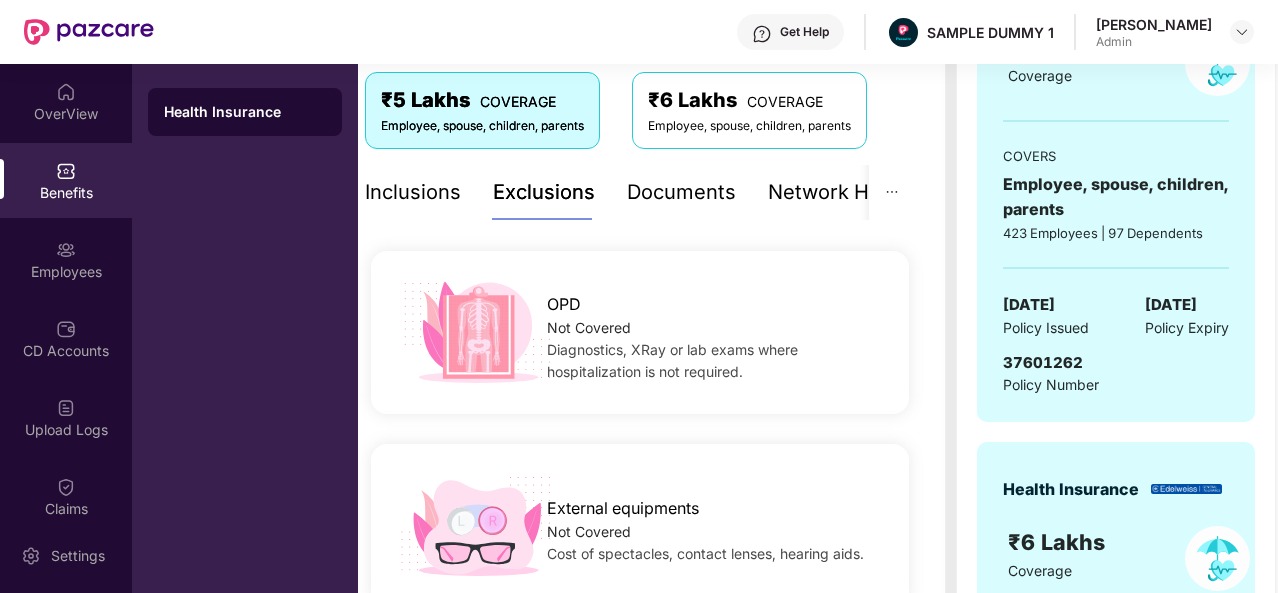 click on "Documents" at bounding box center [681, 192] 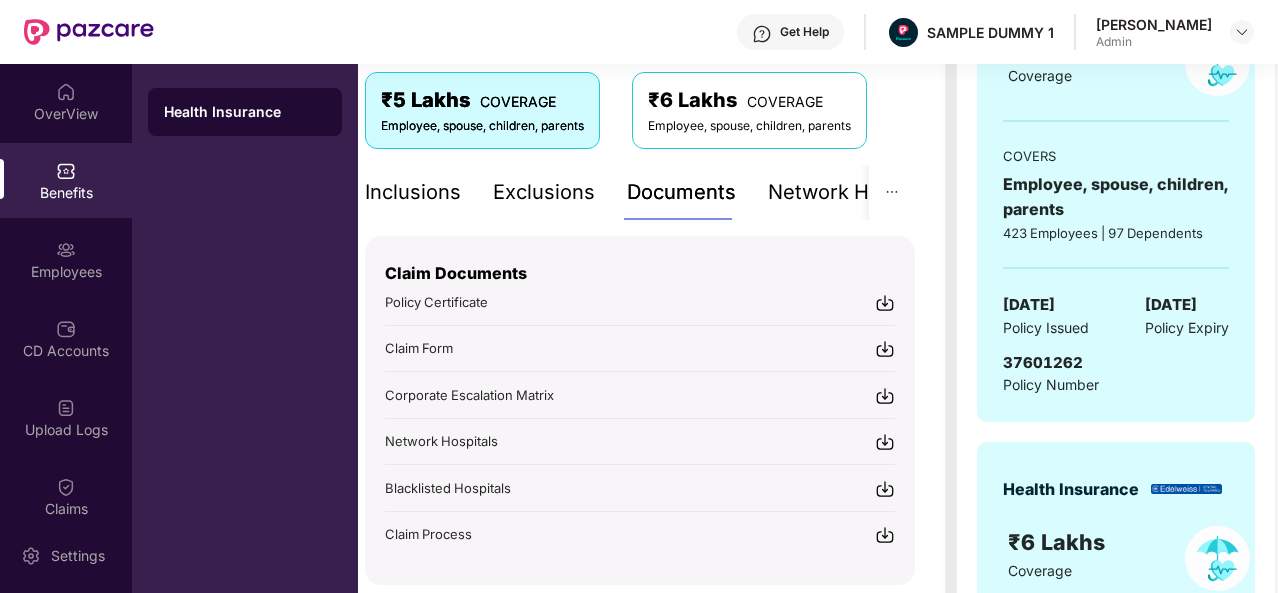 click on "Network Hospitals" at bounding box center (855, 192) 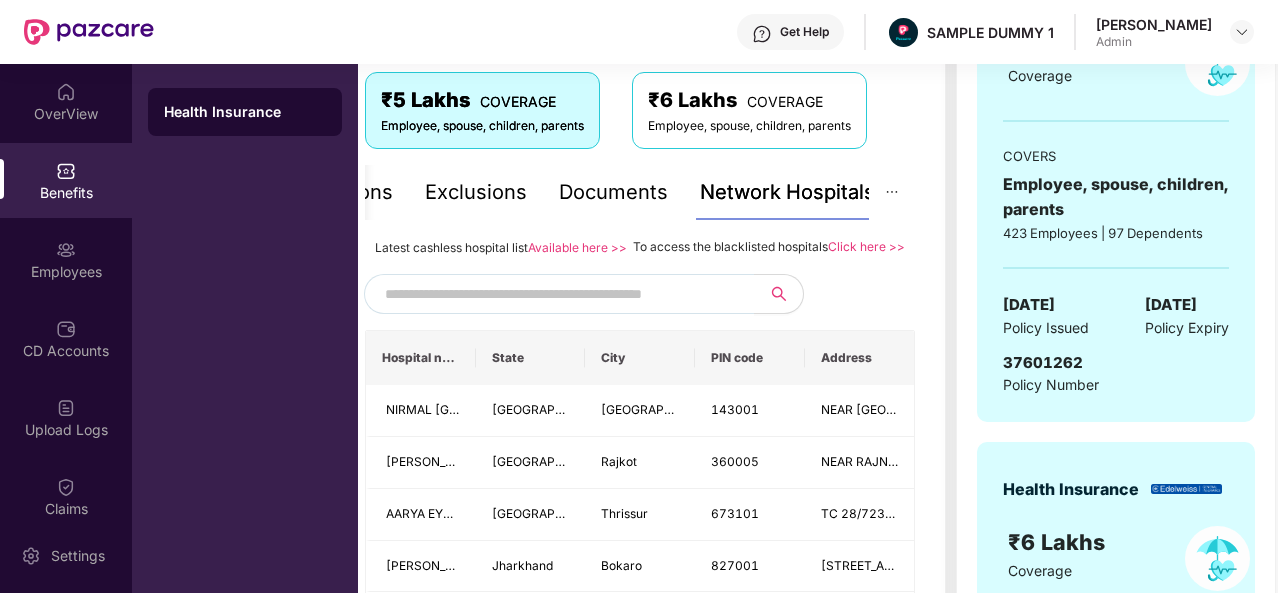 click at bounding box center (556, 294) 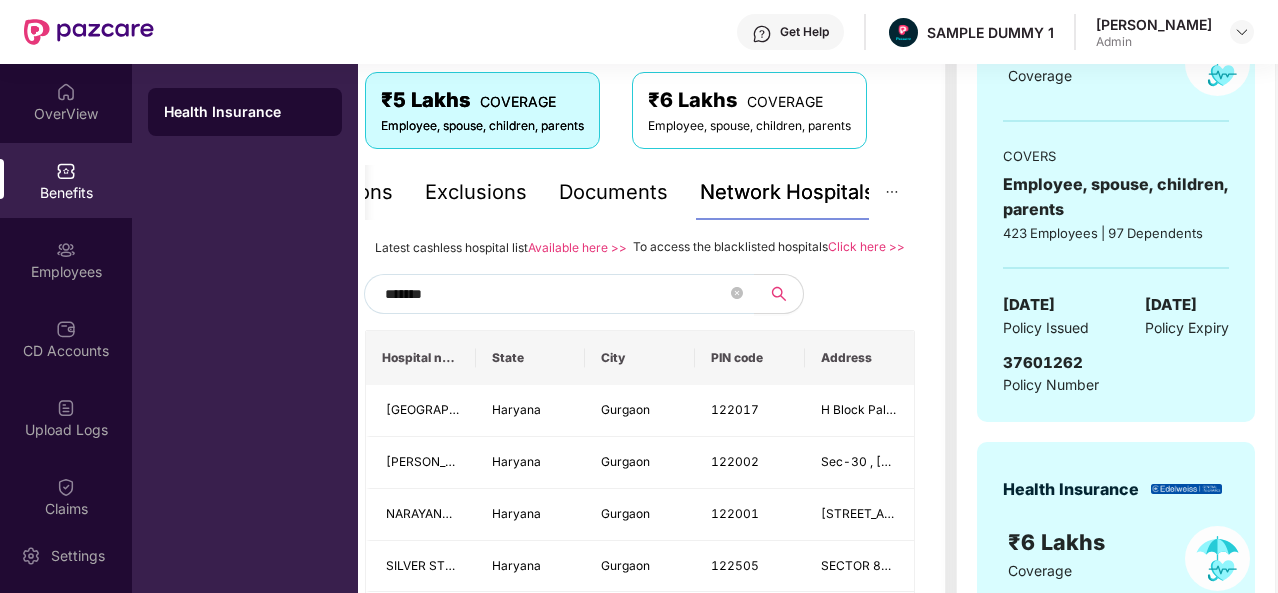 type on "*******" 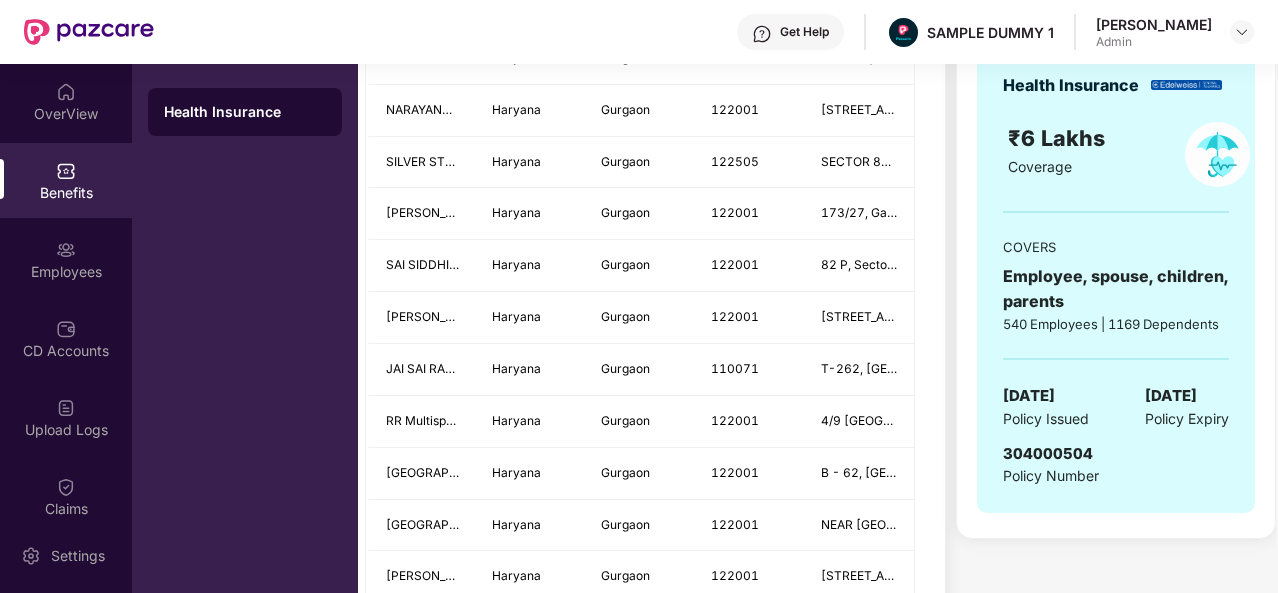 scroll, scrollTop: 746, scrollLeft: 0, axis: vertical 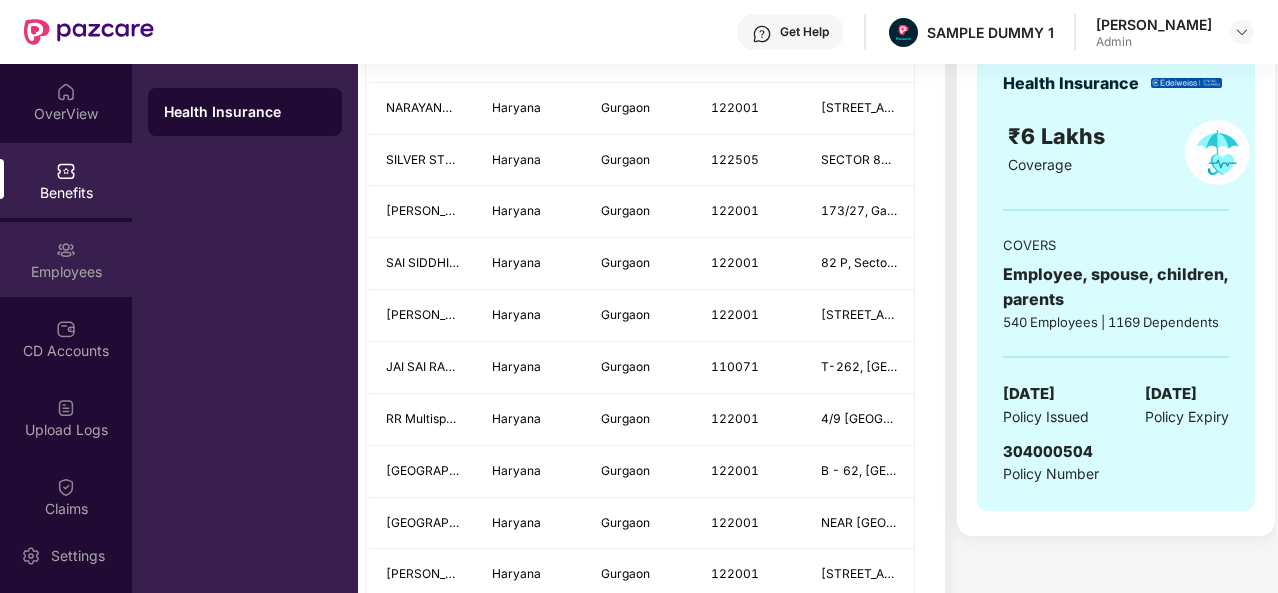 click at bounding box center (66, 250) 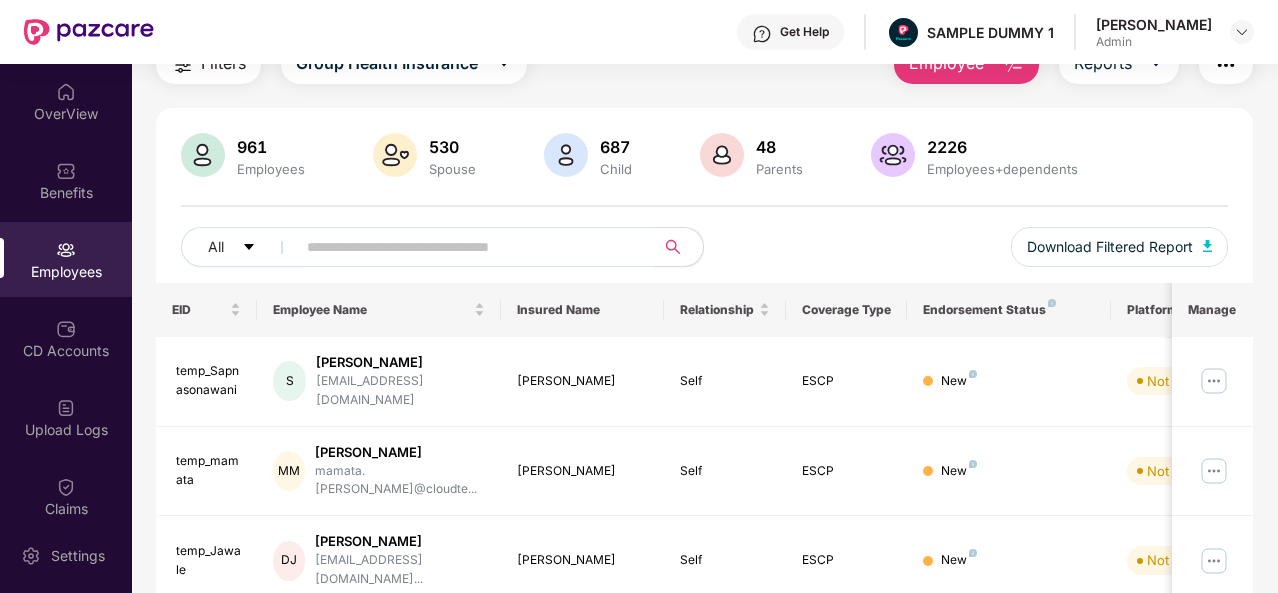 scroll, scrollTop: 0, scrollLeft: 0, axis: both 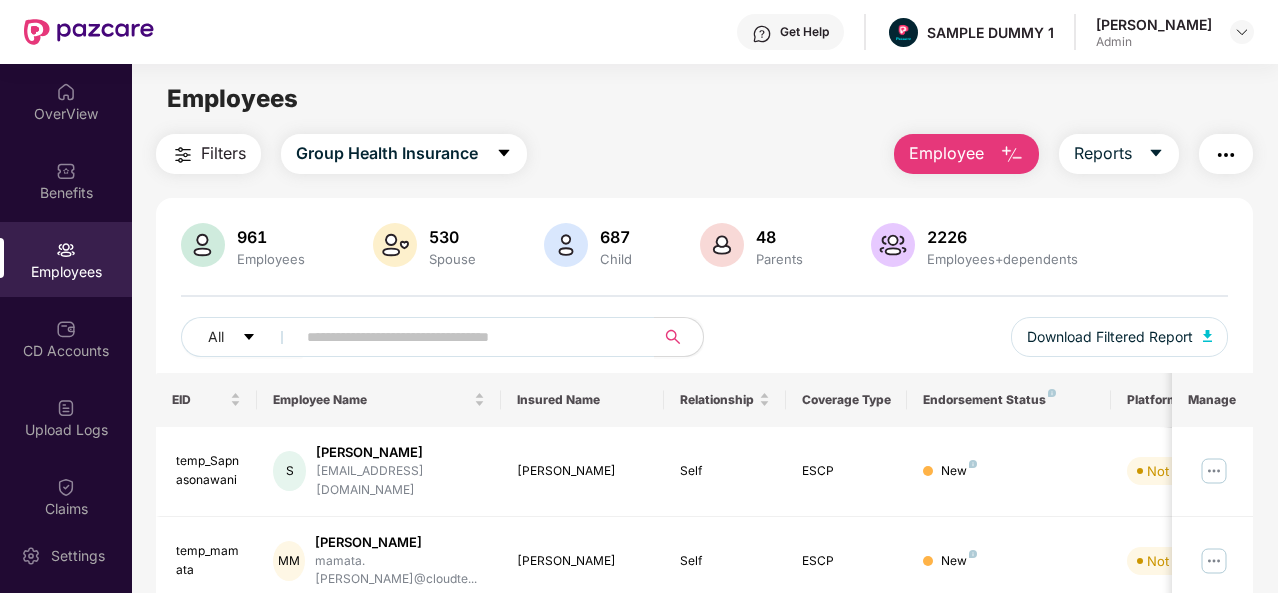 click at bounding box center (1012, 155) 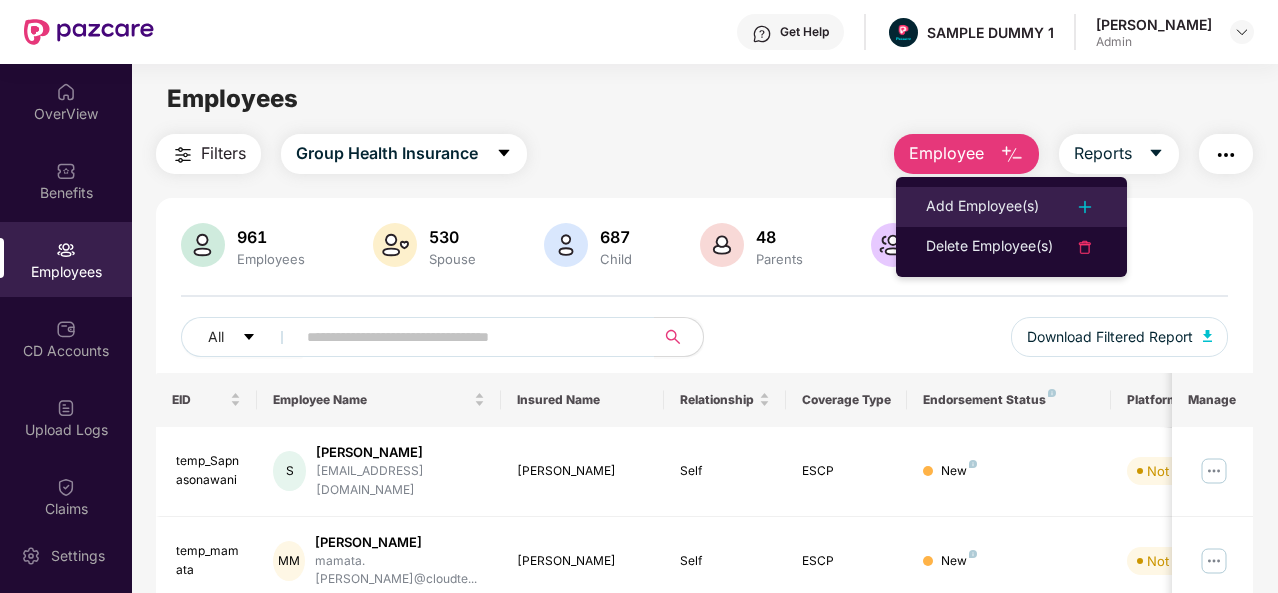 click on "Add Employee(s)" at bounding box center [982, 207] 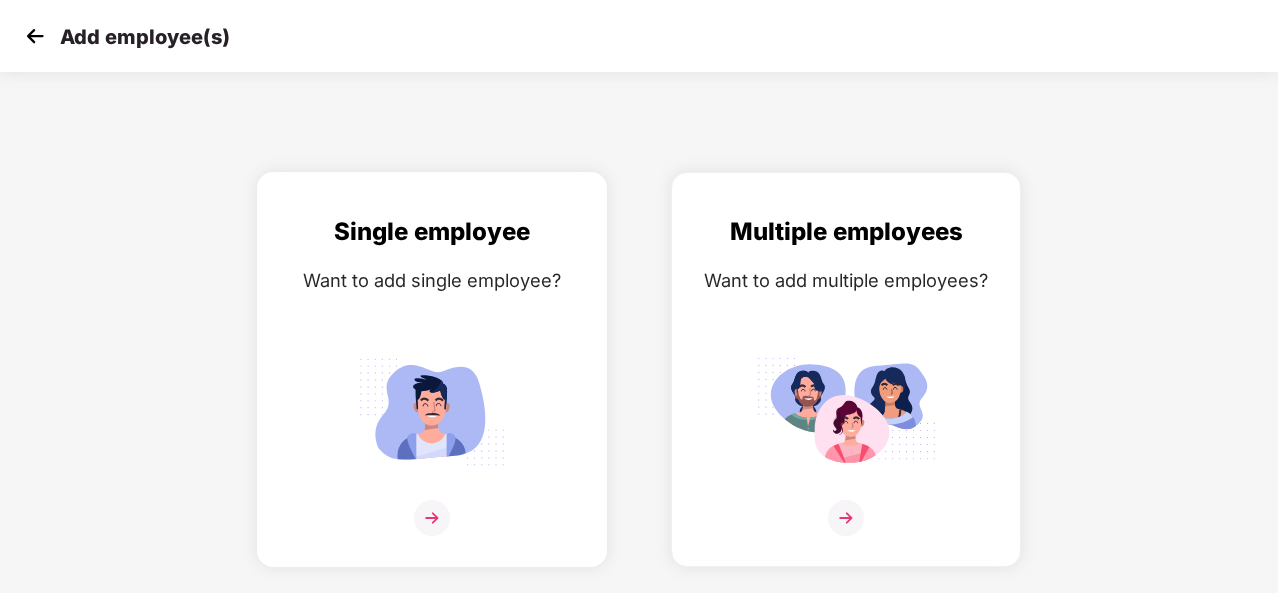 click at bounding box center [432, 518] 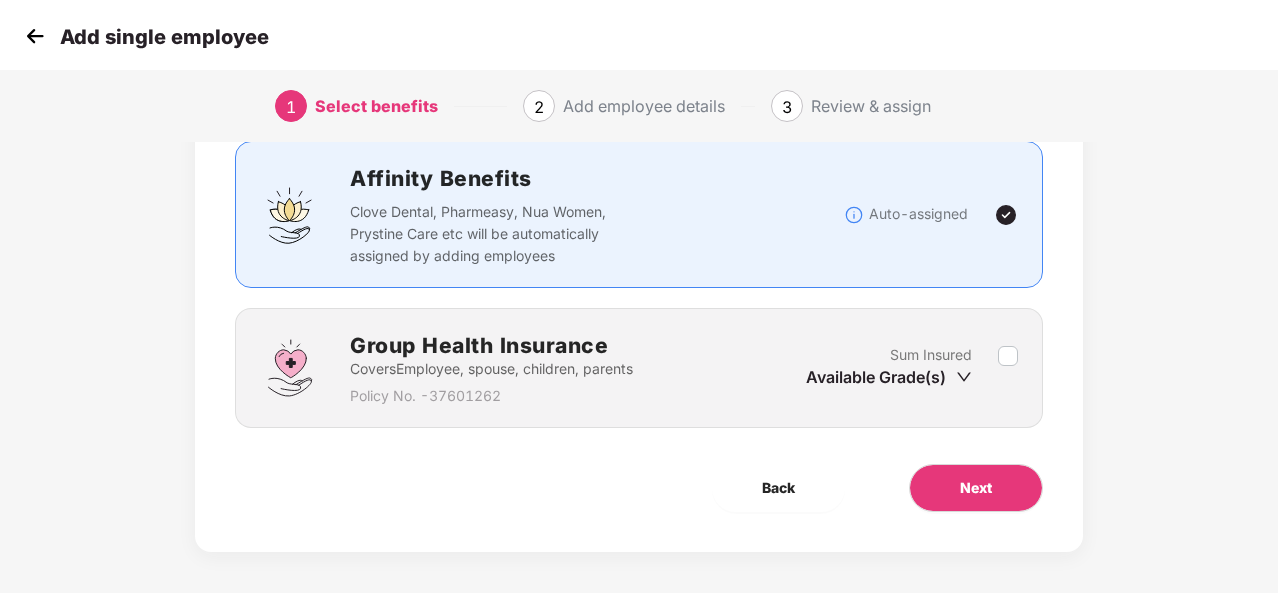 scroll, scrollTop: 138, scrollLeft: 0, axis: vertical 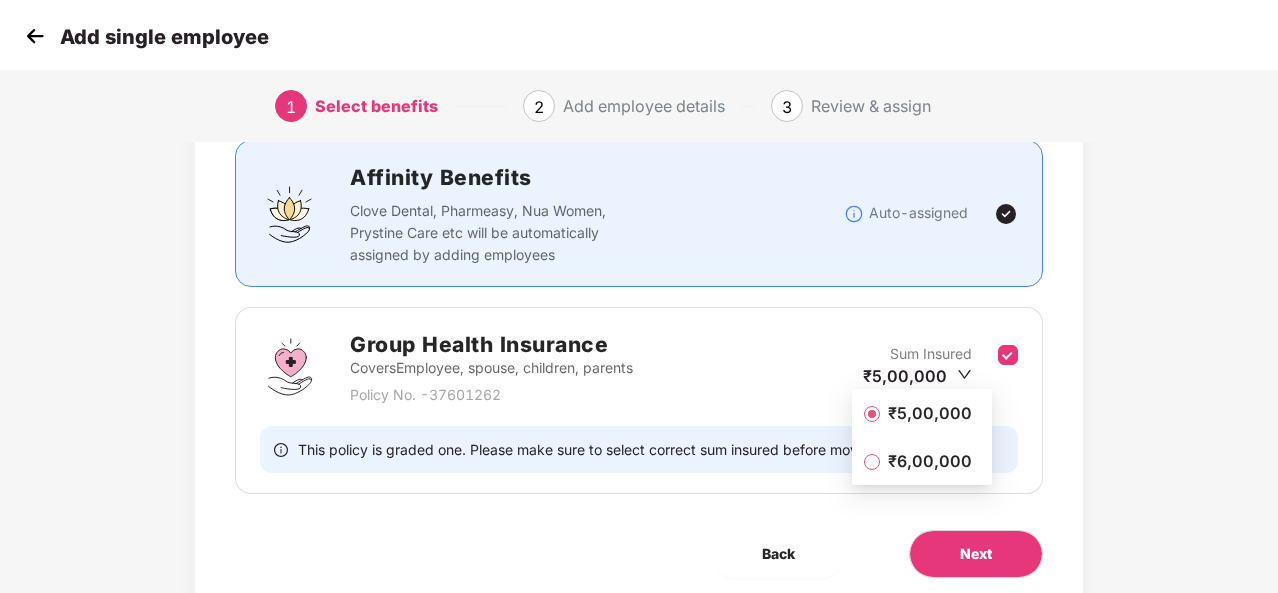 click on "₹5,00,000" at bounding box center (930, 413) 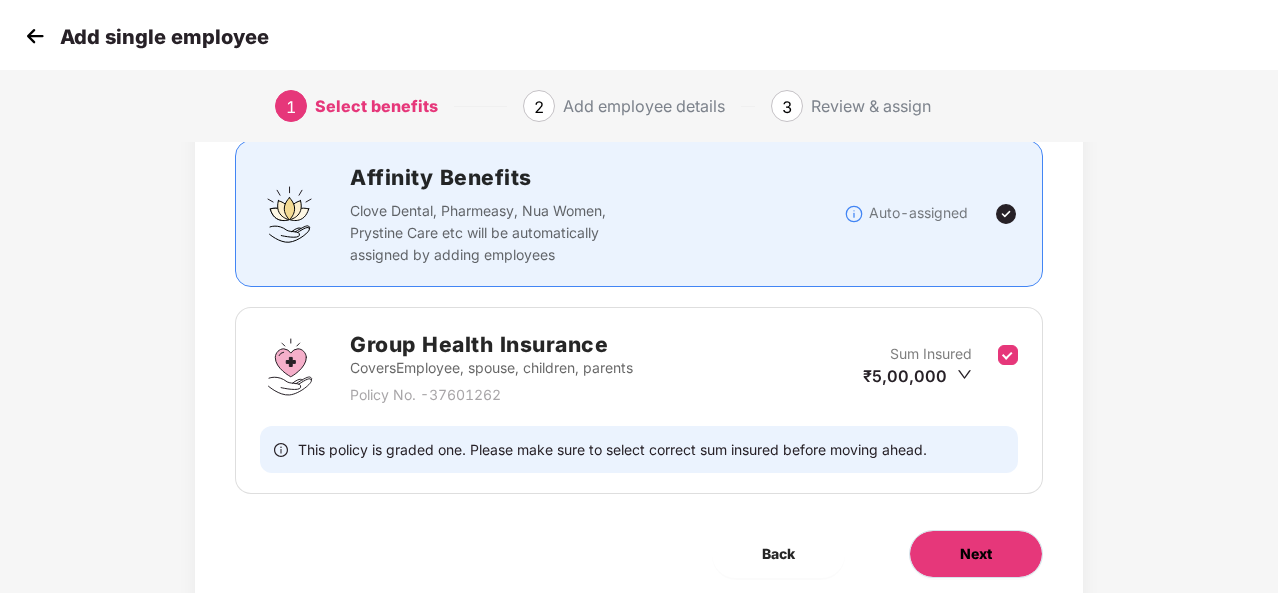 click on "Next" at bounding box center [976, 554] 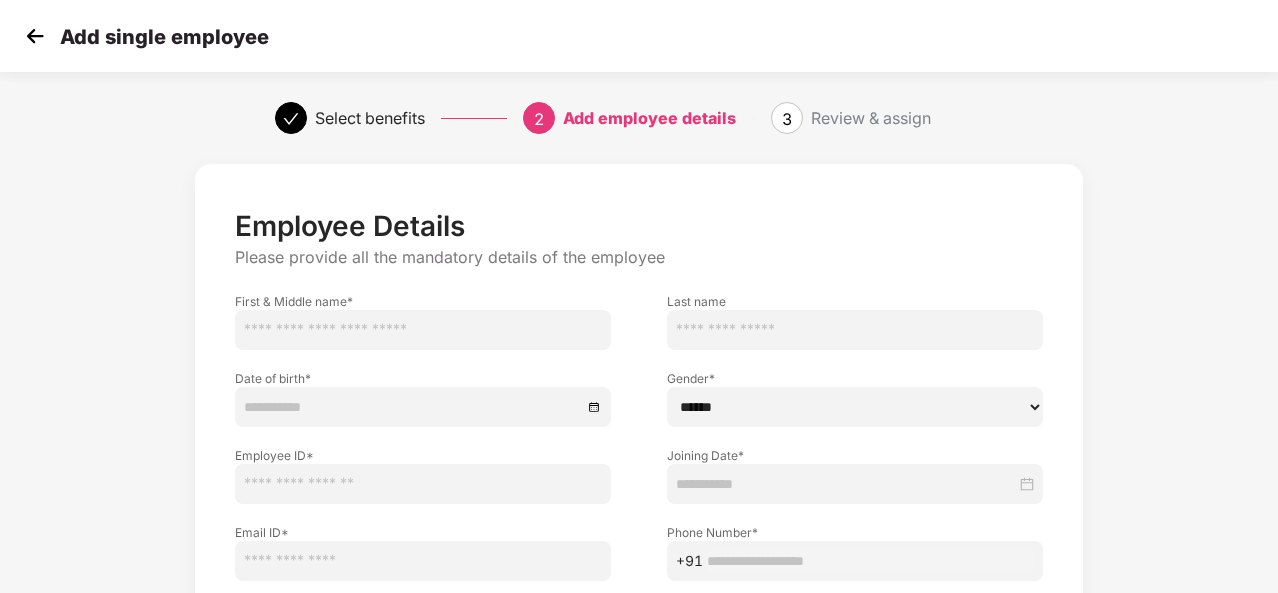 scroll, scrollTop: 82, scrollLeft: 0, axis: vertical 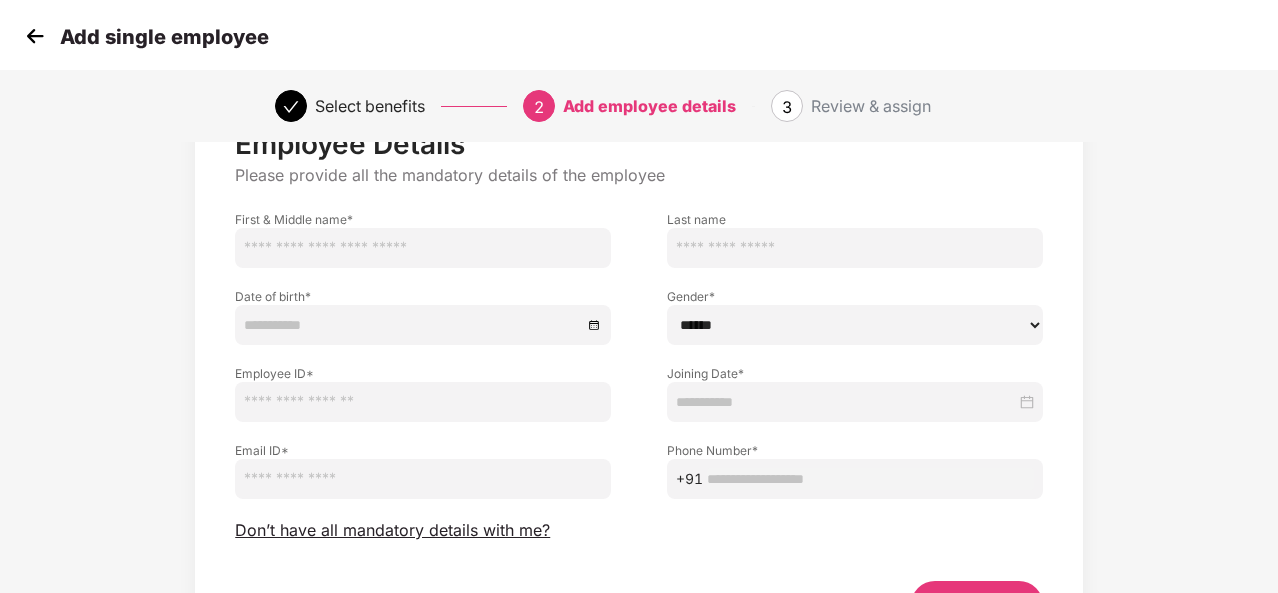 click at bounding box center [35, 36] 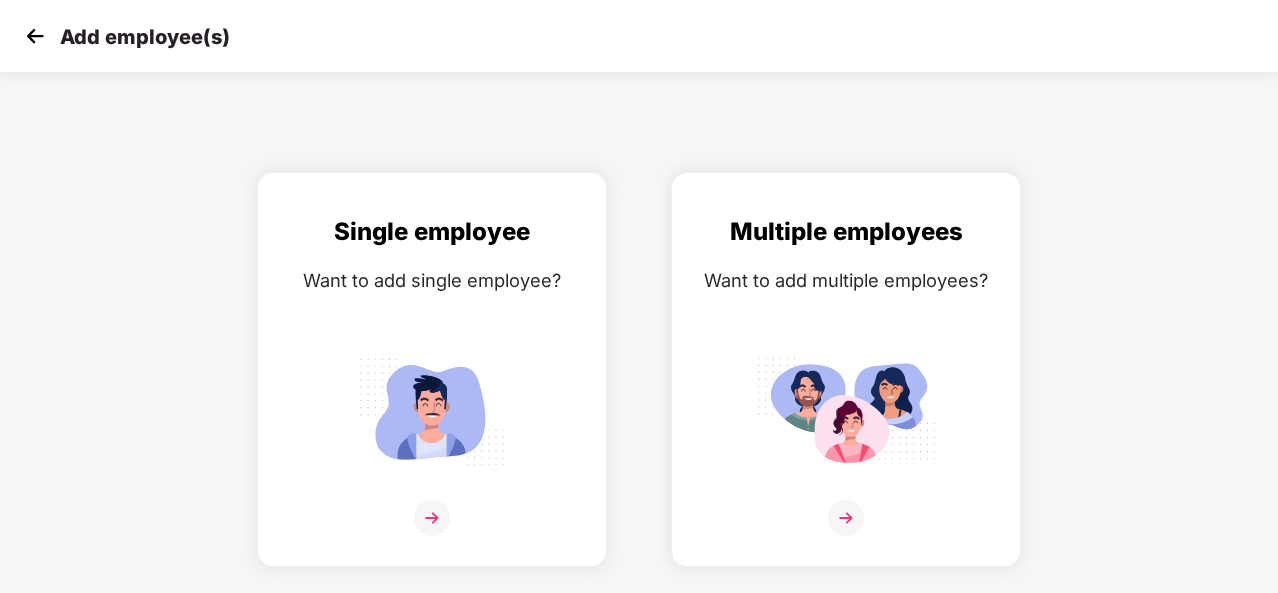 click at bounding box center (35, 36) 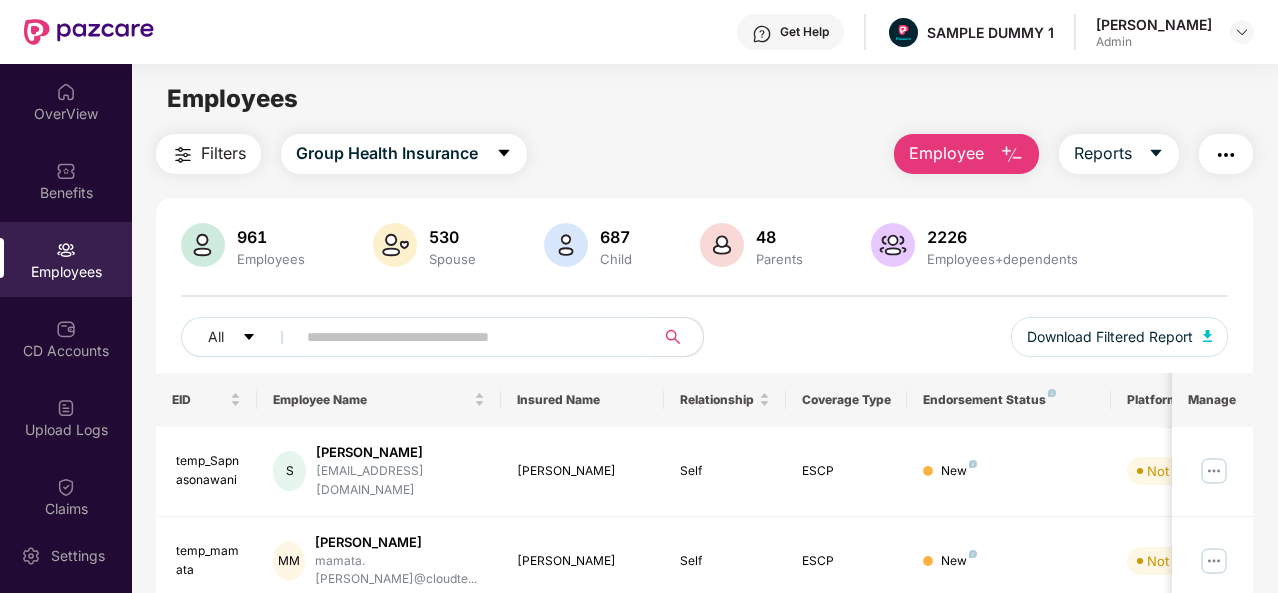 click at bounding box center [1012, 155] 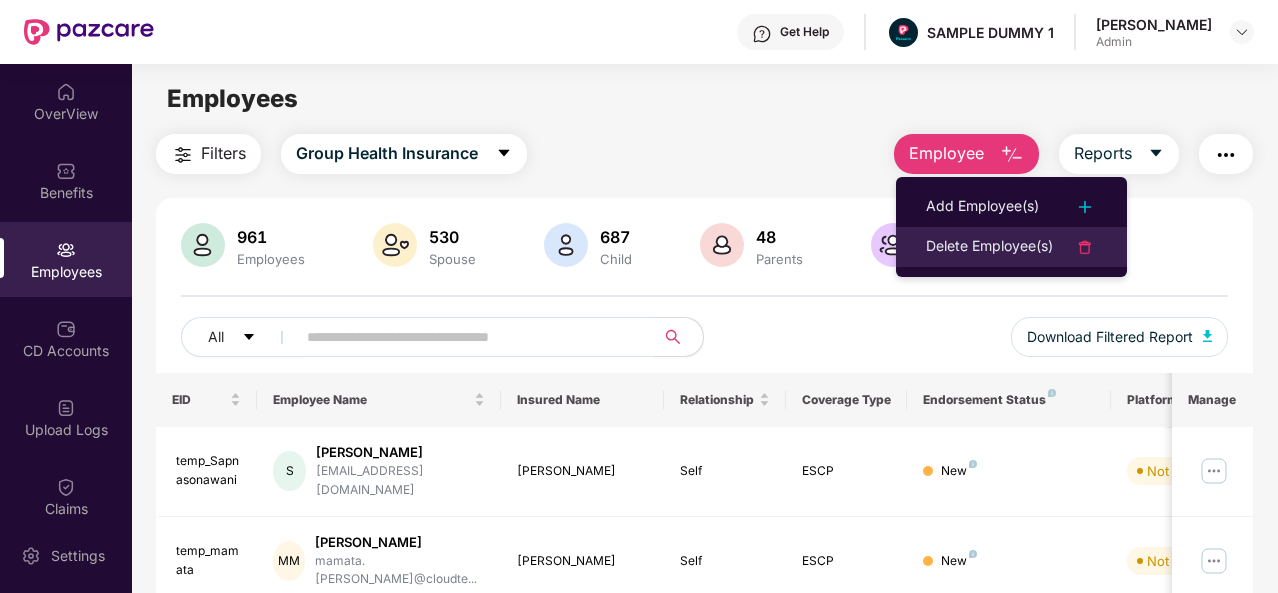 click on "Delete Employee(s)" at bounding box center [989, 247] 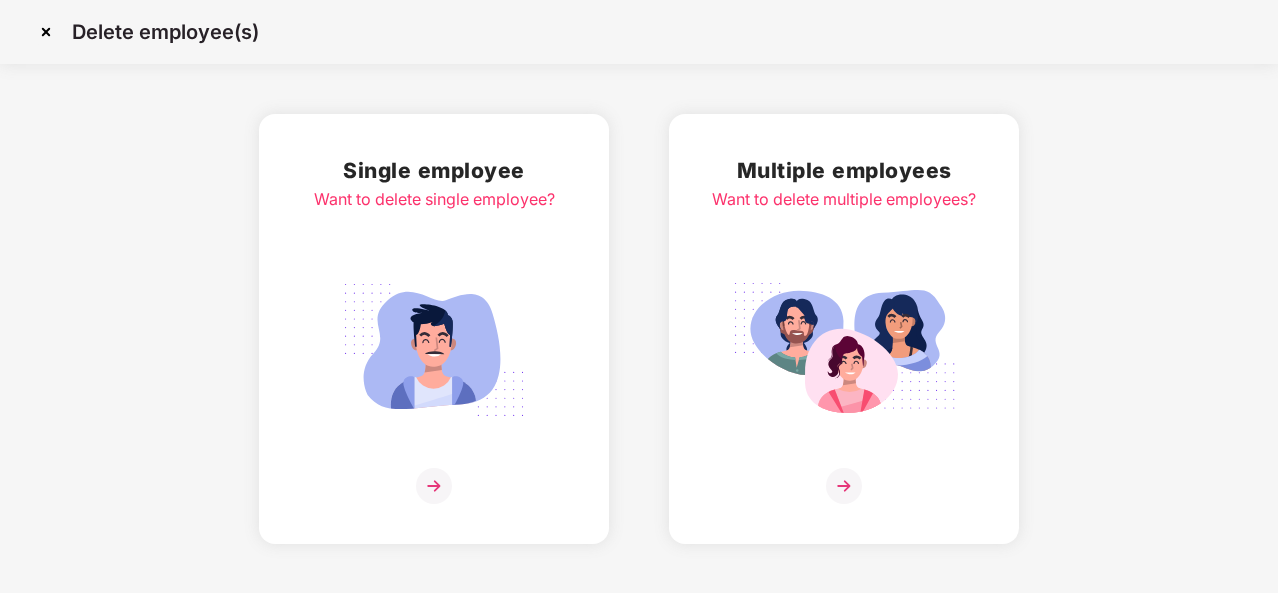 click at bounding box center (434, 486) 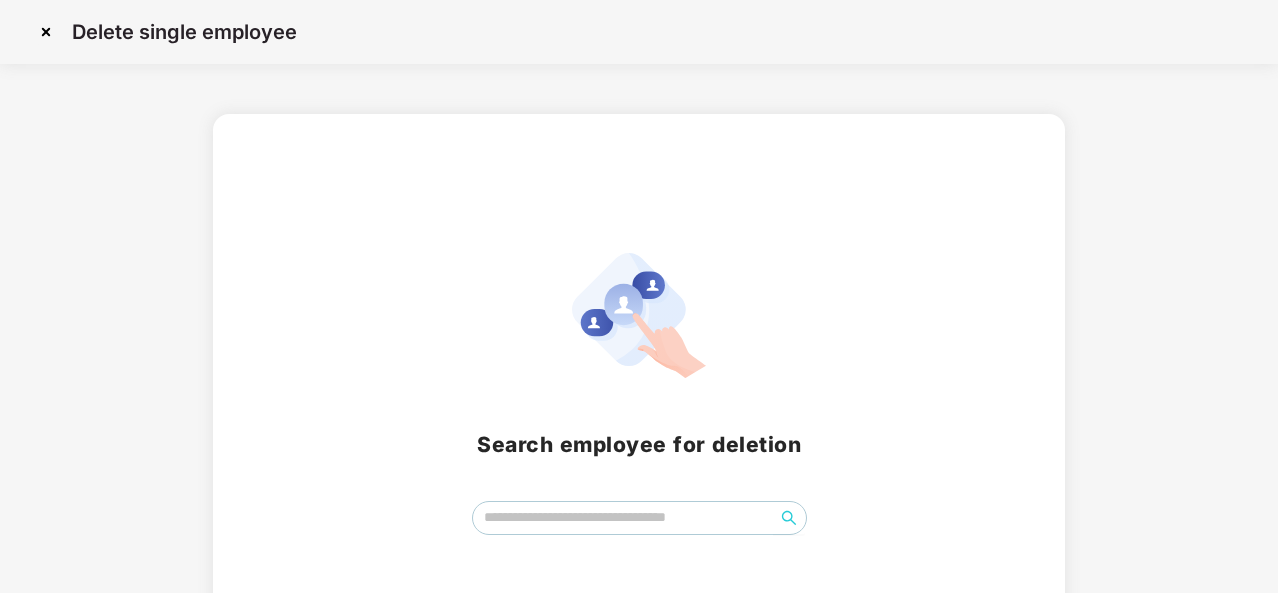 click at bounding box center (46, 32) 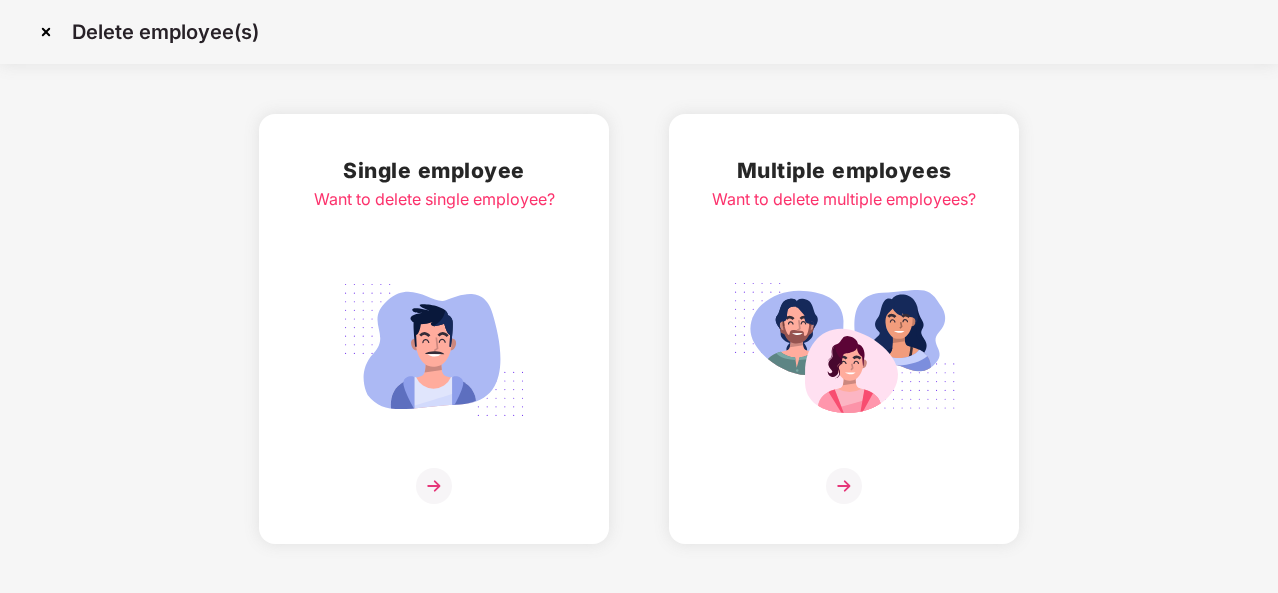 scroll, scrollTop: 0, scrollLeft: 0, axis: both 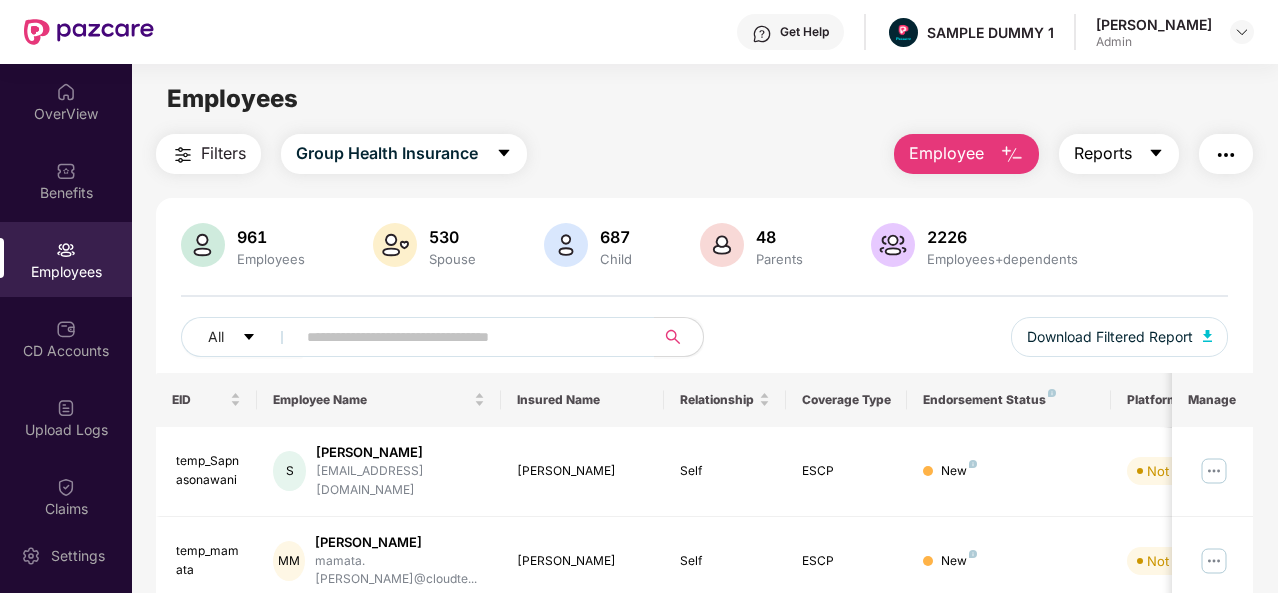 click 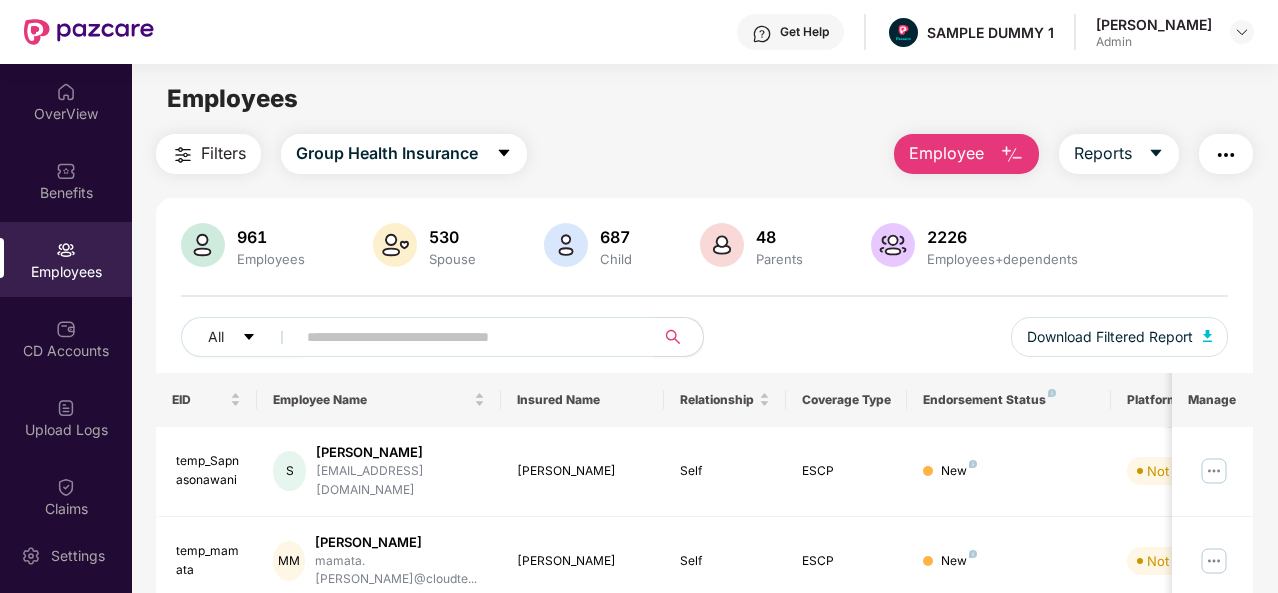 click at bounding box center [1226, 154] 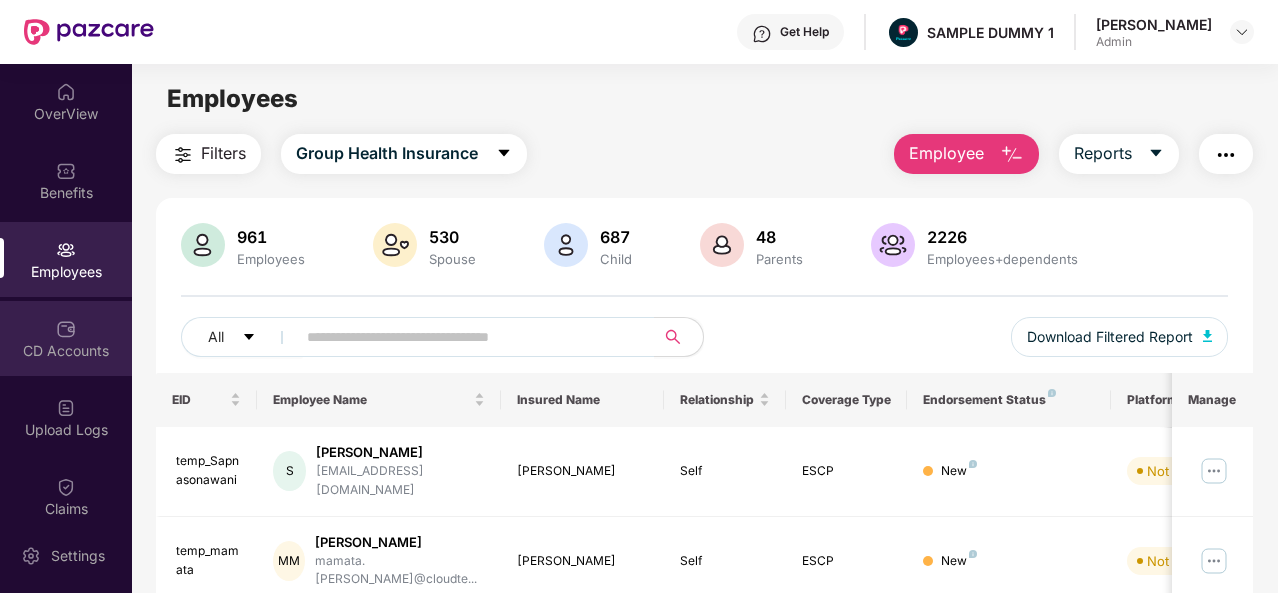 click on "CD Accounts" at bounding box center [66, 338] 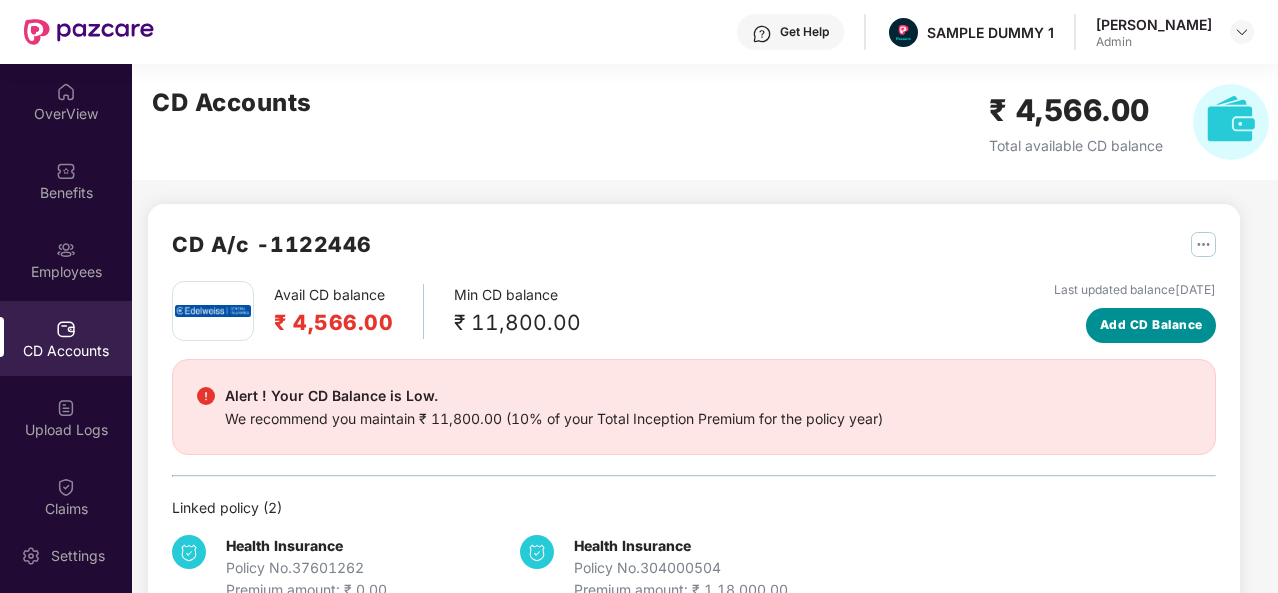 click on "Add CD Balance" at bounding box center [1151, 325] 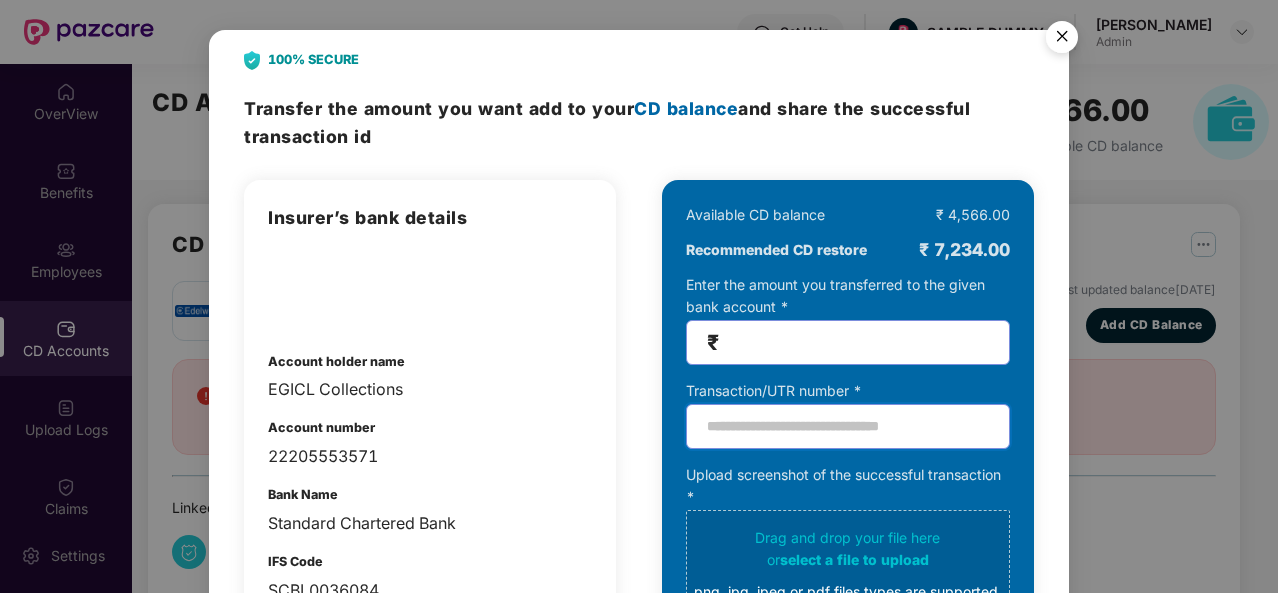 click at bounding box center [848, 426] 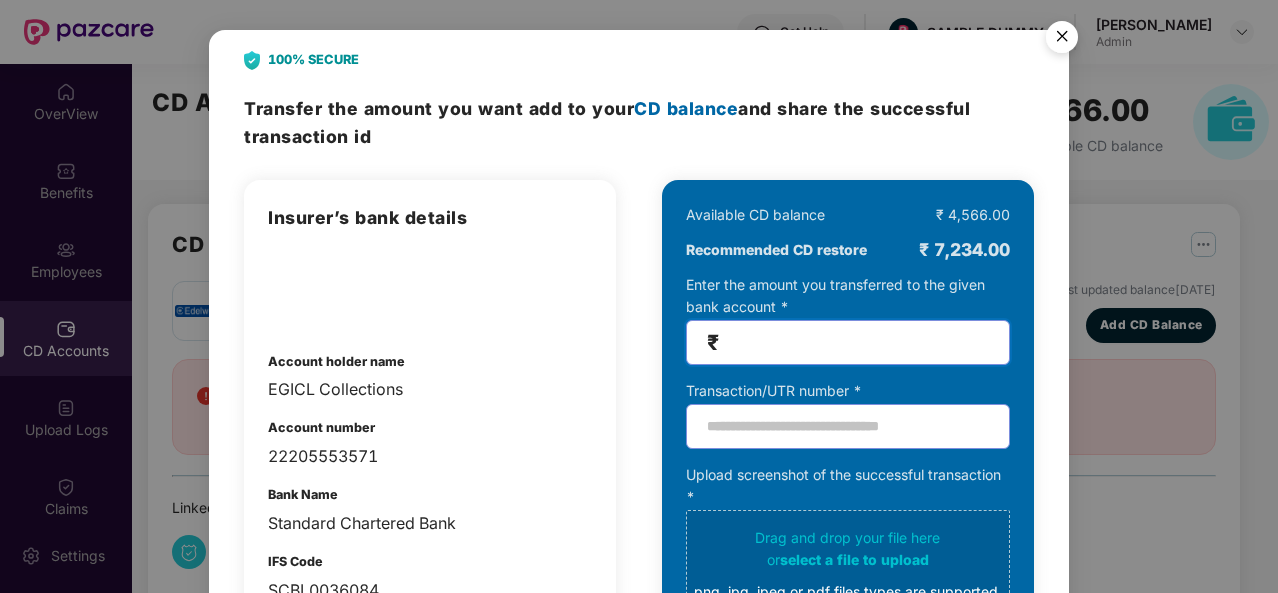 click at bounding box center (856, 342) 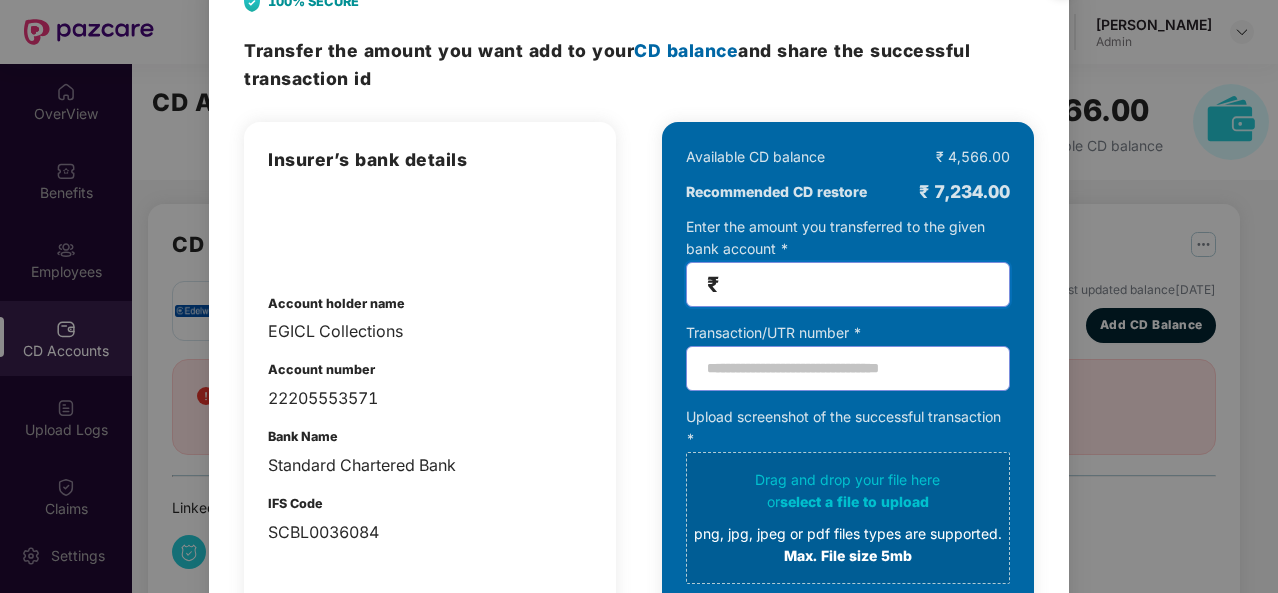 scroll, scrollTop: 0, scrollLeft: 0, axis: both 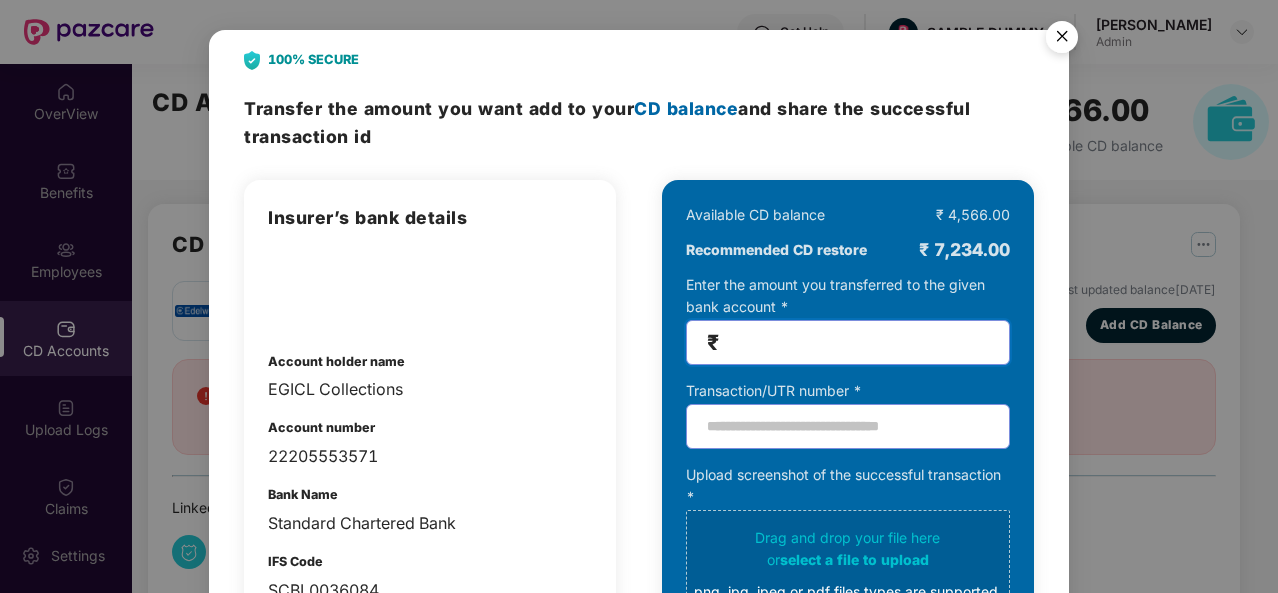 type 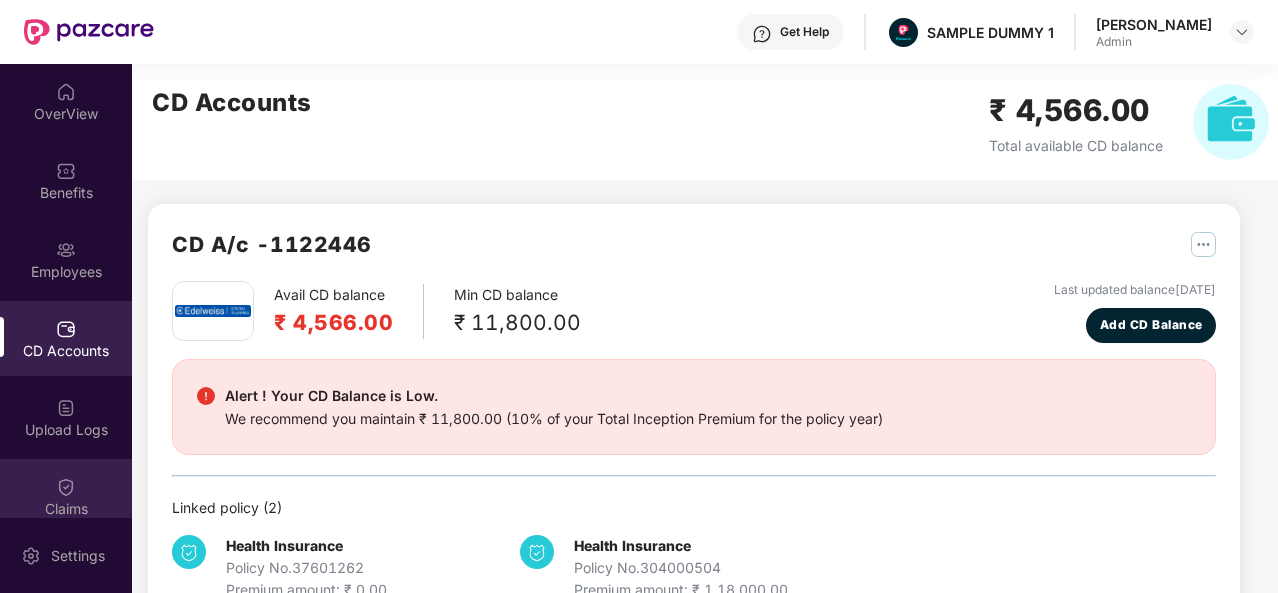 click on "Claims" at bounding box center [66, 496] 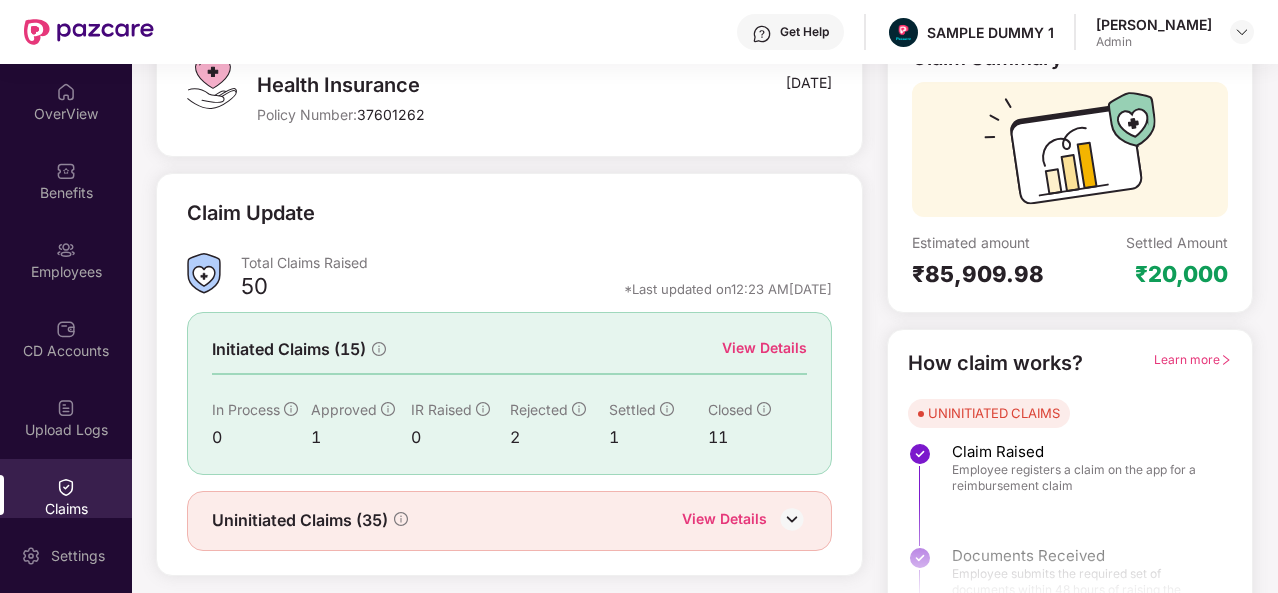 scroll, scrollTop: 156, scrollLeft: 0, axis: vertical 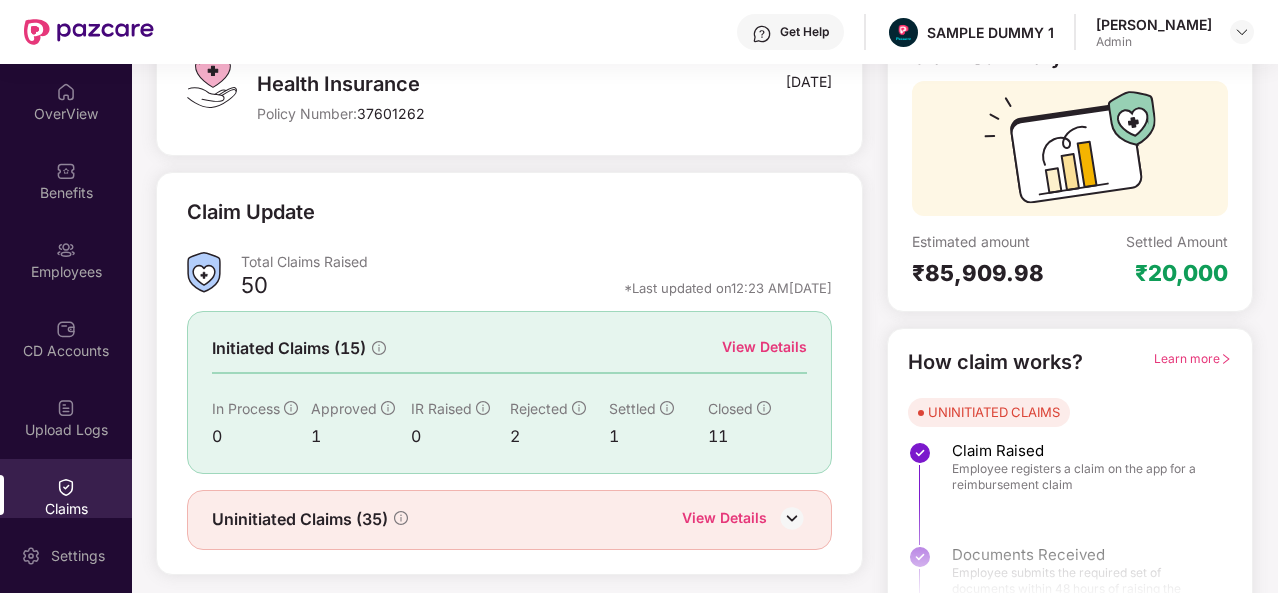 click on "View Details" at bounding box center [764, 347] 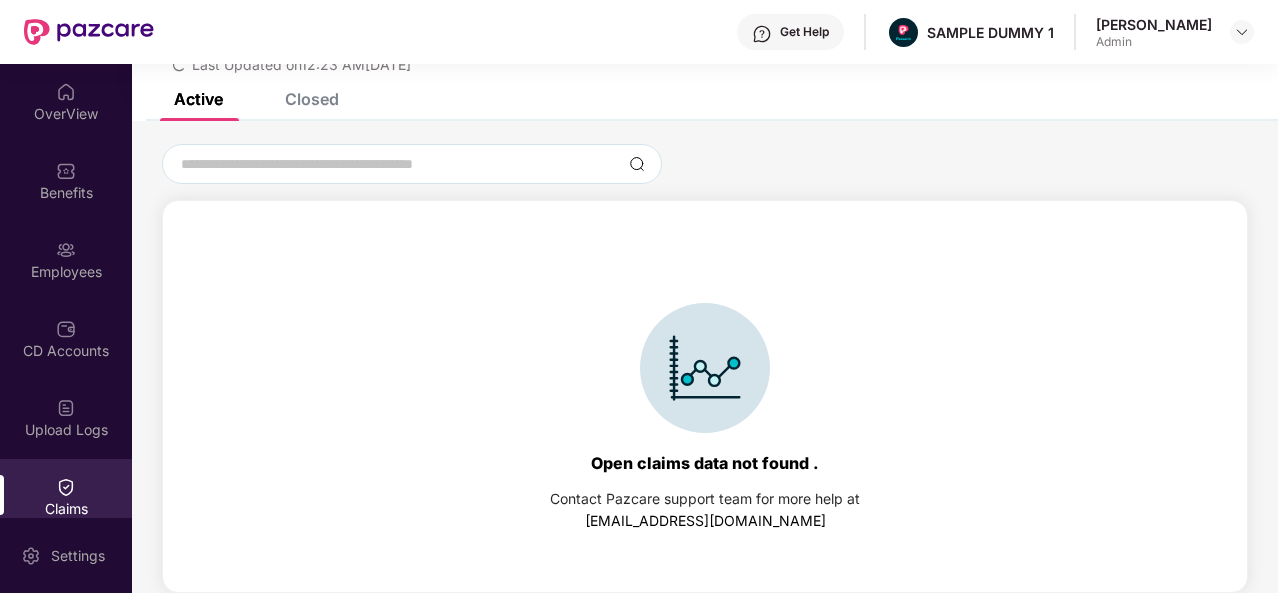 click on "Closed" at bounding box center (312, 99) 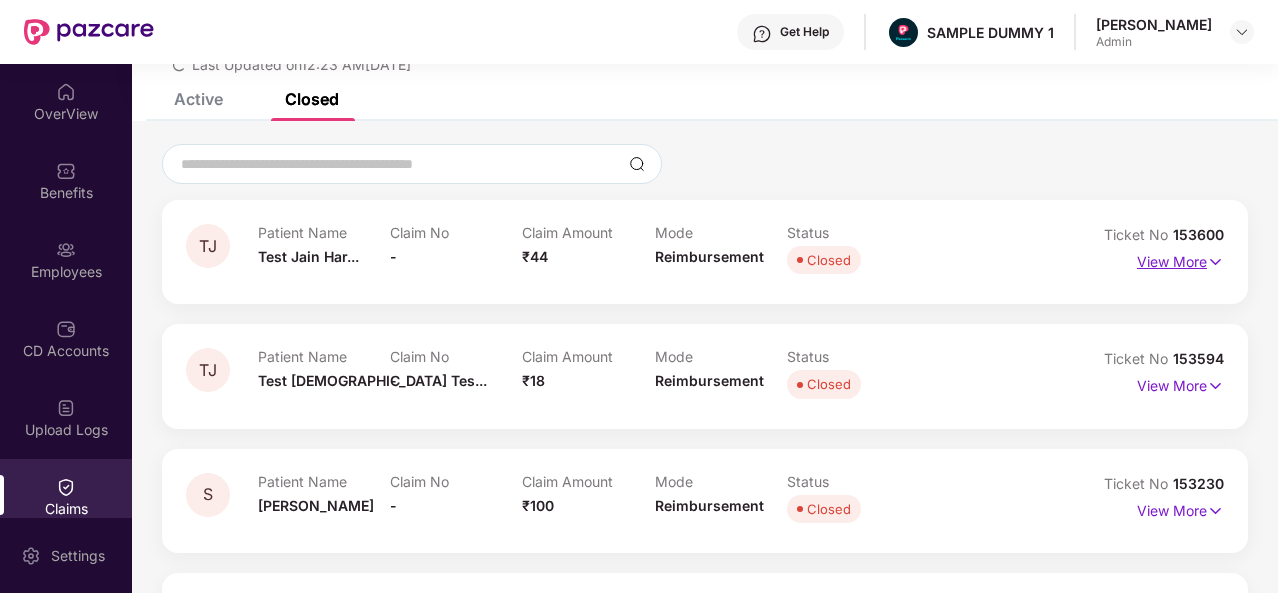 click on "View More" at bounding box center (1180, 259) 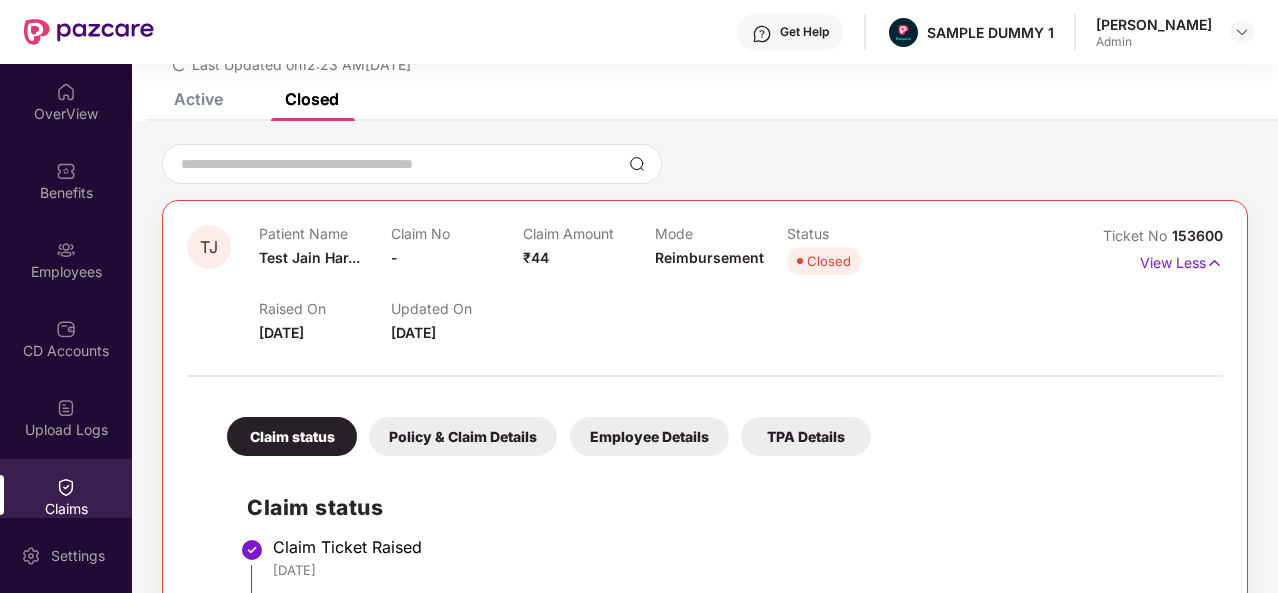 scroll, scrollTop: 338, scrollLeft: 0, axis: vertical 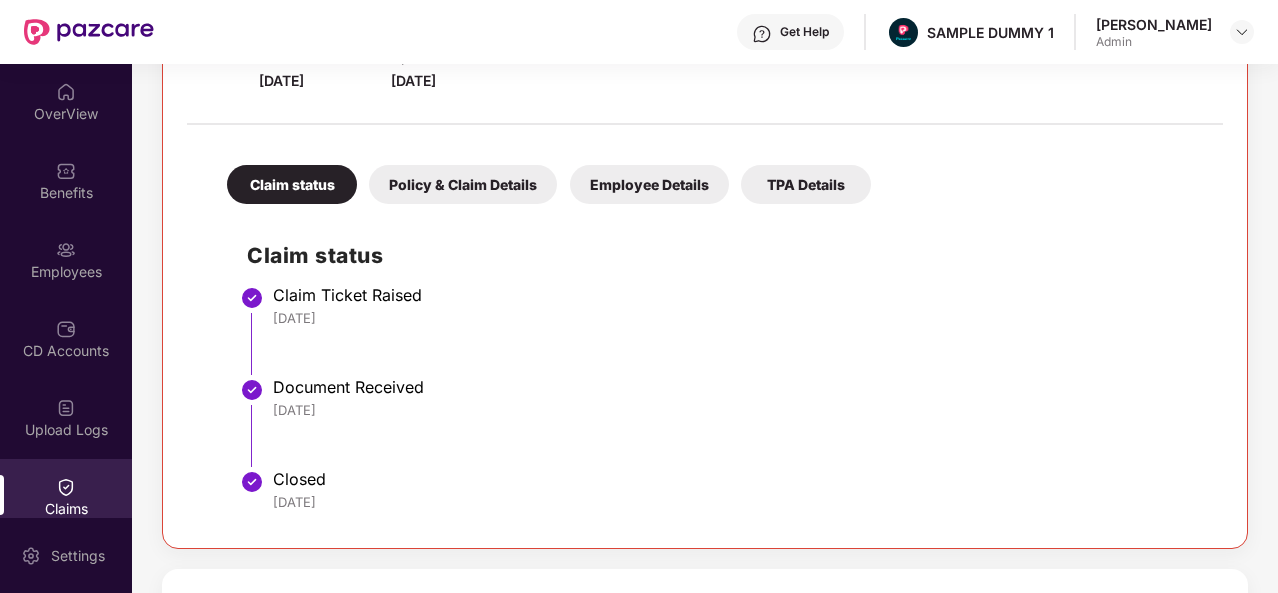 click on "Policy & Claim Details" at bounding box center [463, 184] 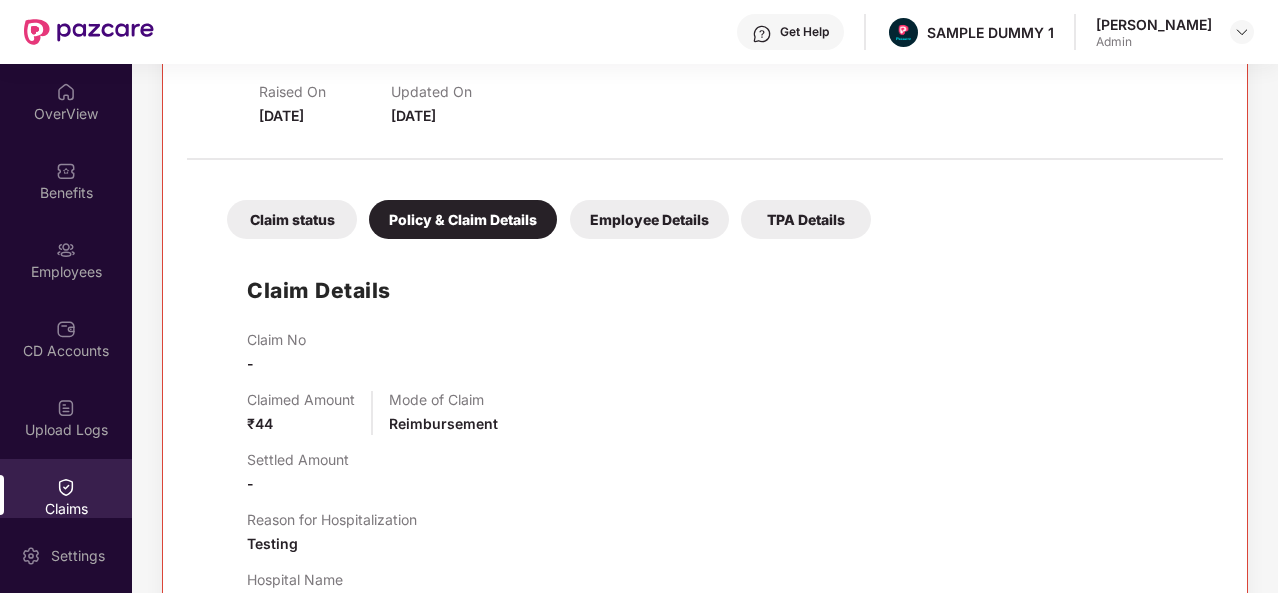 scroll, scrollTop: 292, scrollLeft: 0, axis: vertical 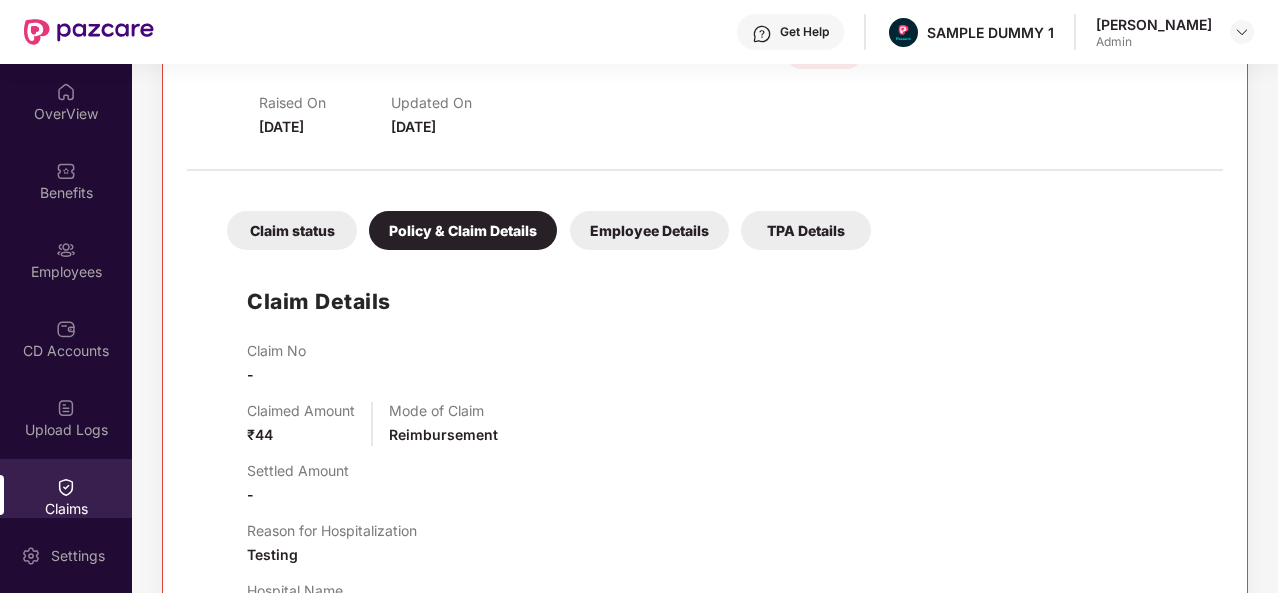 click on "Employee Details" at bounding box center [649, 230] 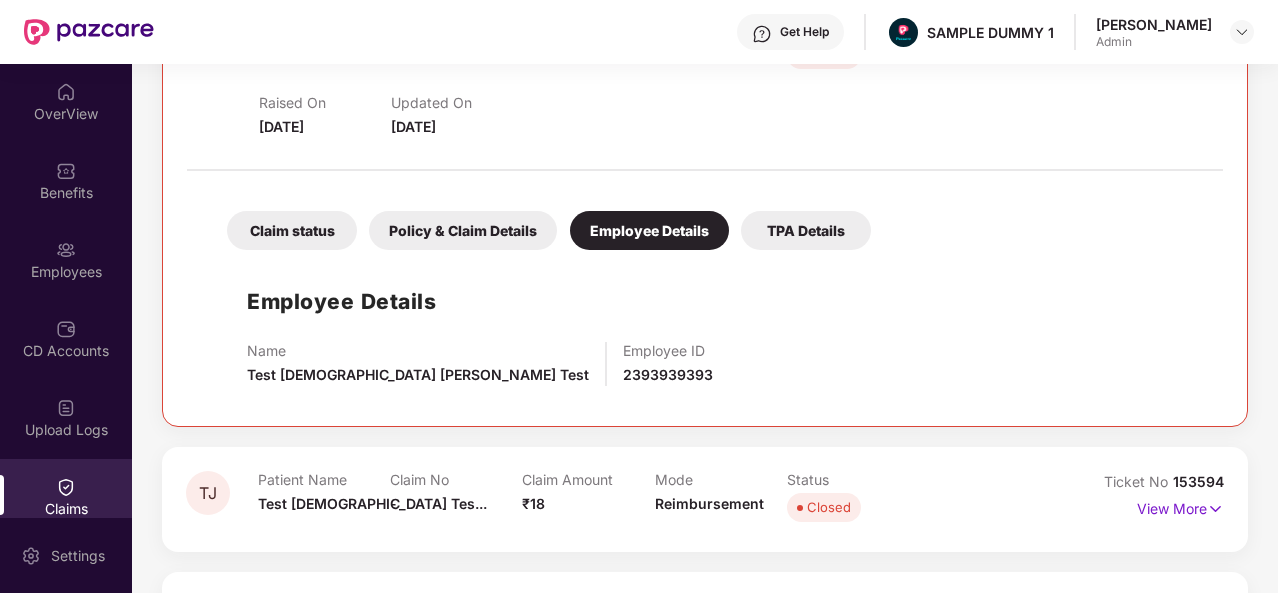 click on "TPA Details" at bounding box center (806, 230) 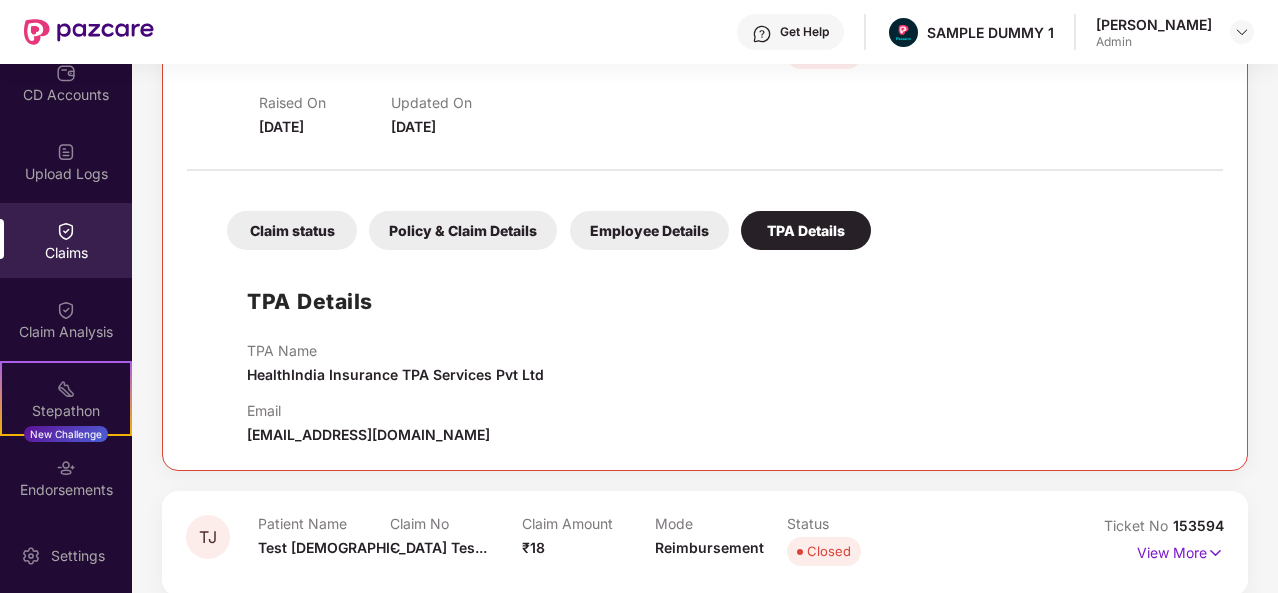 scroll, scrollTop: 281, scrollLeft: 0, axis: vertical 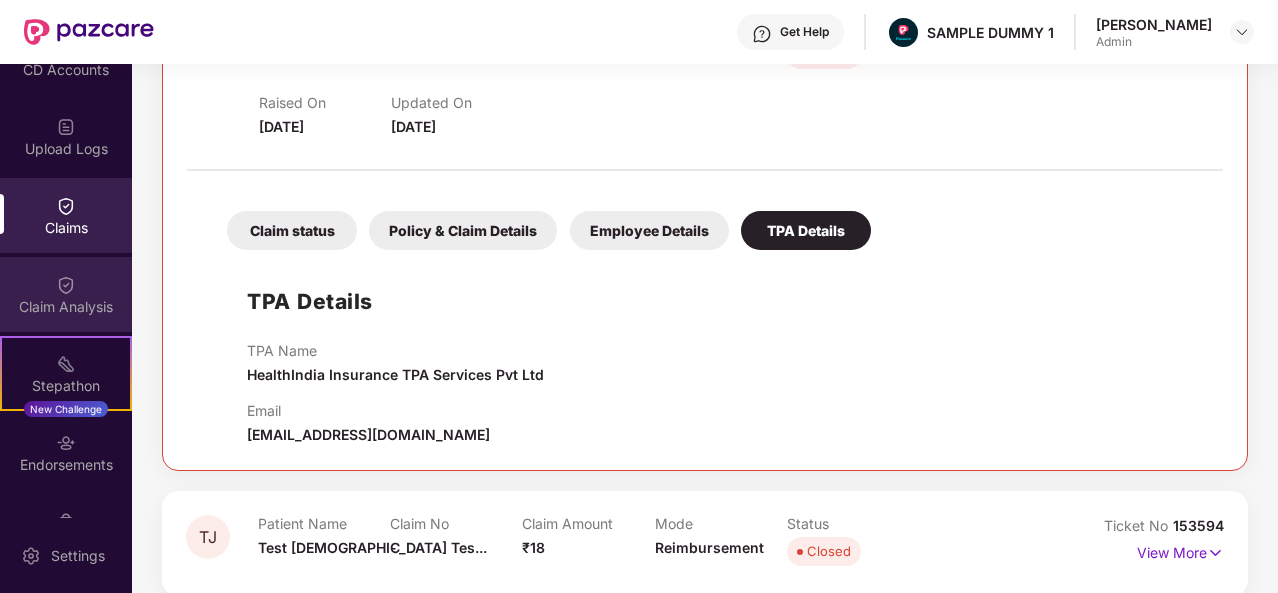 click on "Claim Analysis" at bounding box center (66, 307) 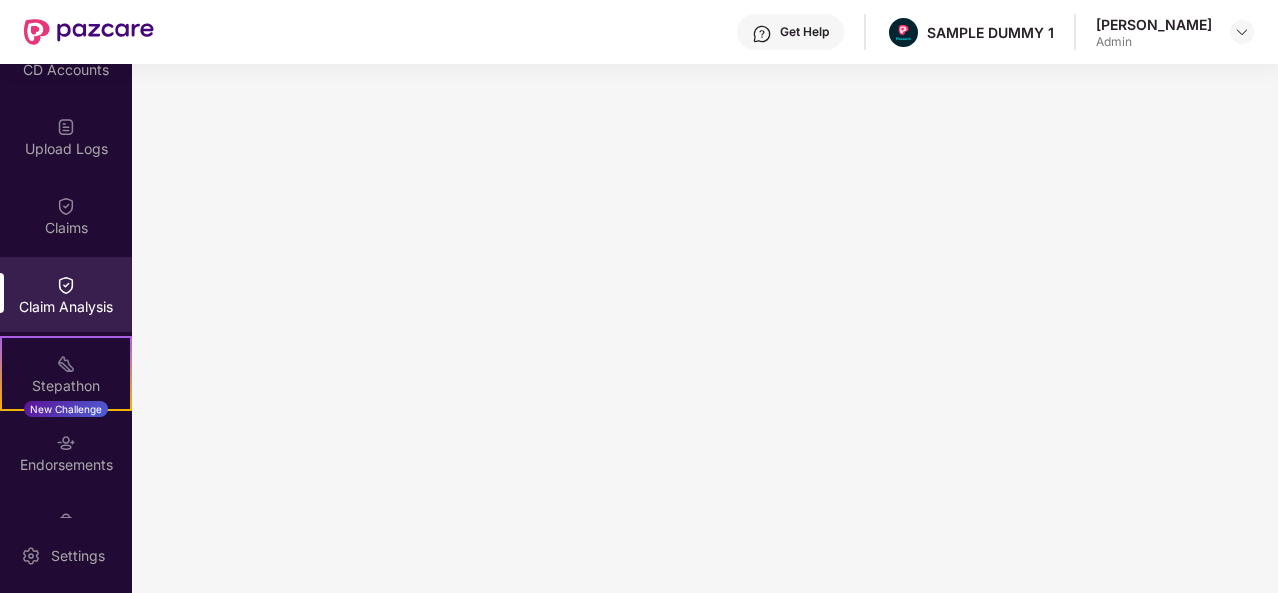 scroll, scrollTop: 414, scrollLeft: 0, axis: vertical 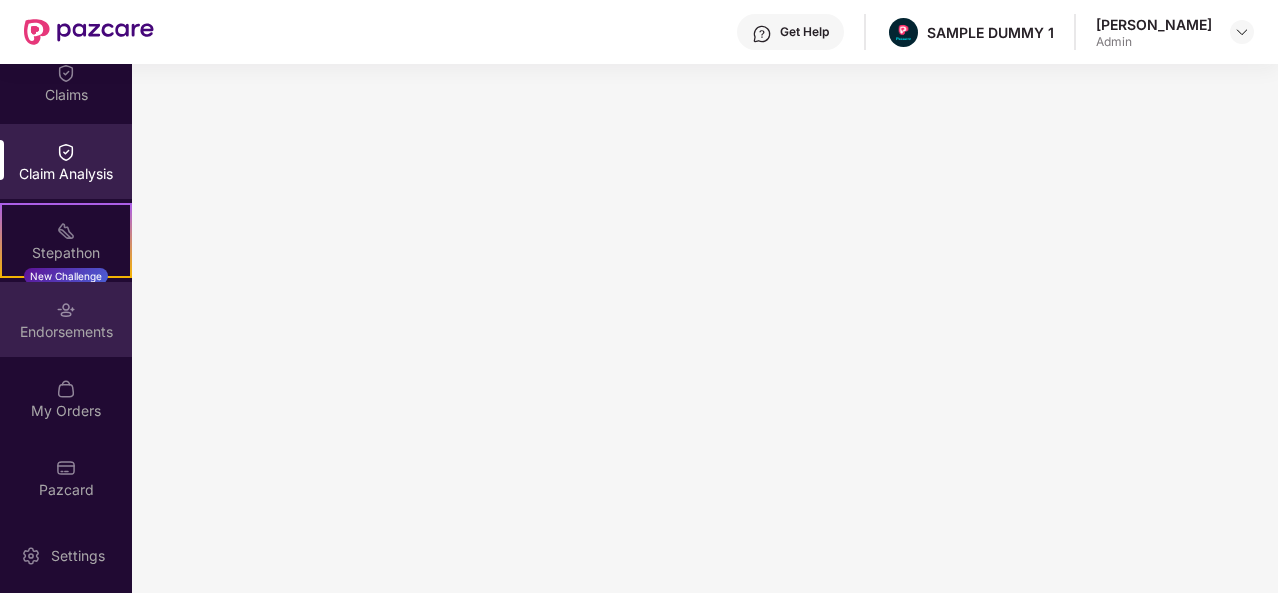 click on "Endorsements" at bounding box center [66, 332] 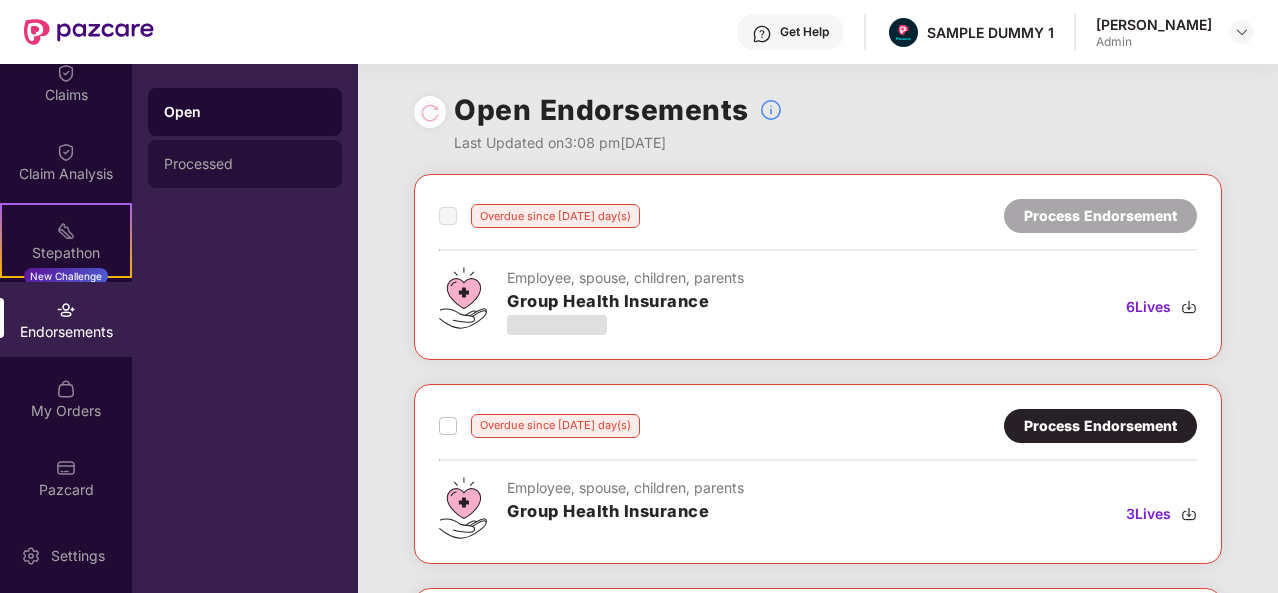 click on "Processed" at bounding box center [245, 164] 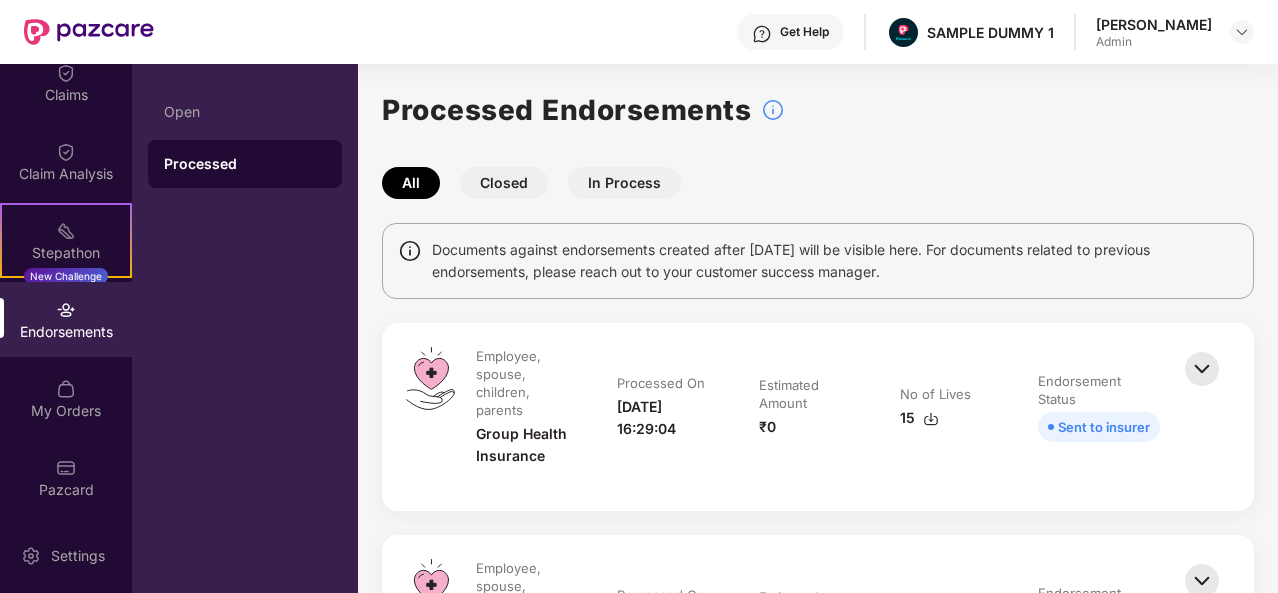 click on "Closed" at bounding box center [504, 183] 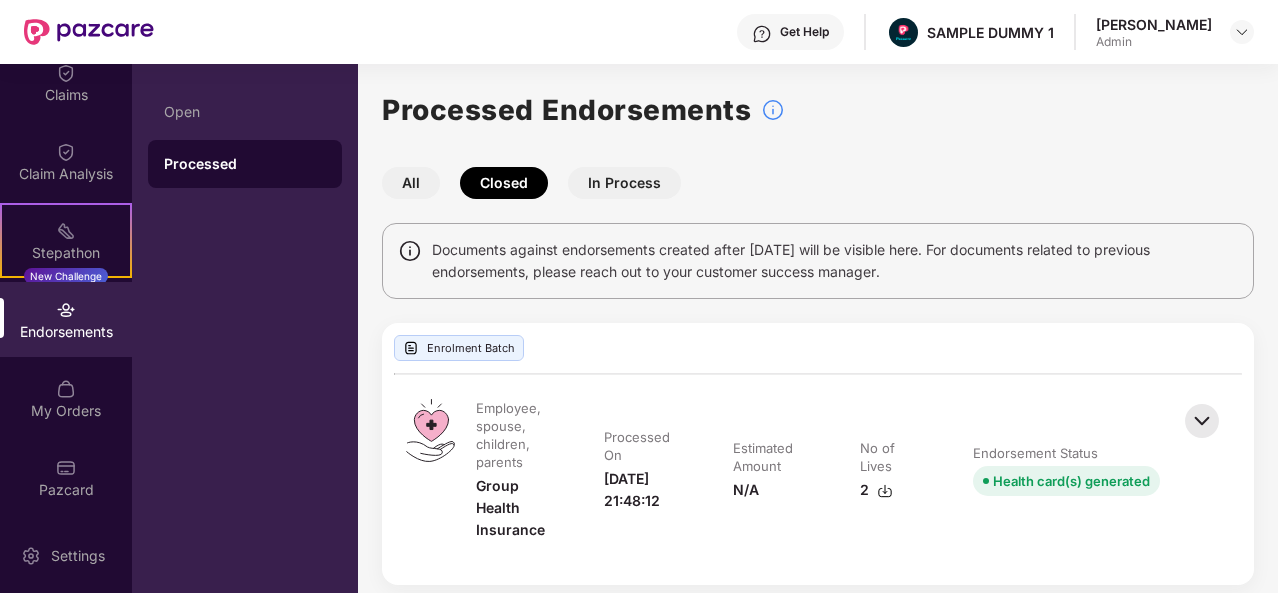 click on "In Process" at bounding box center (624, 183) 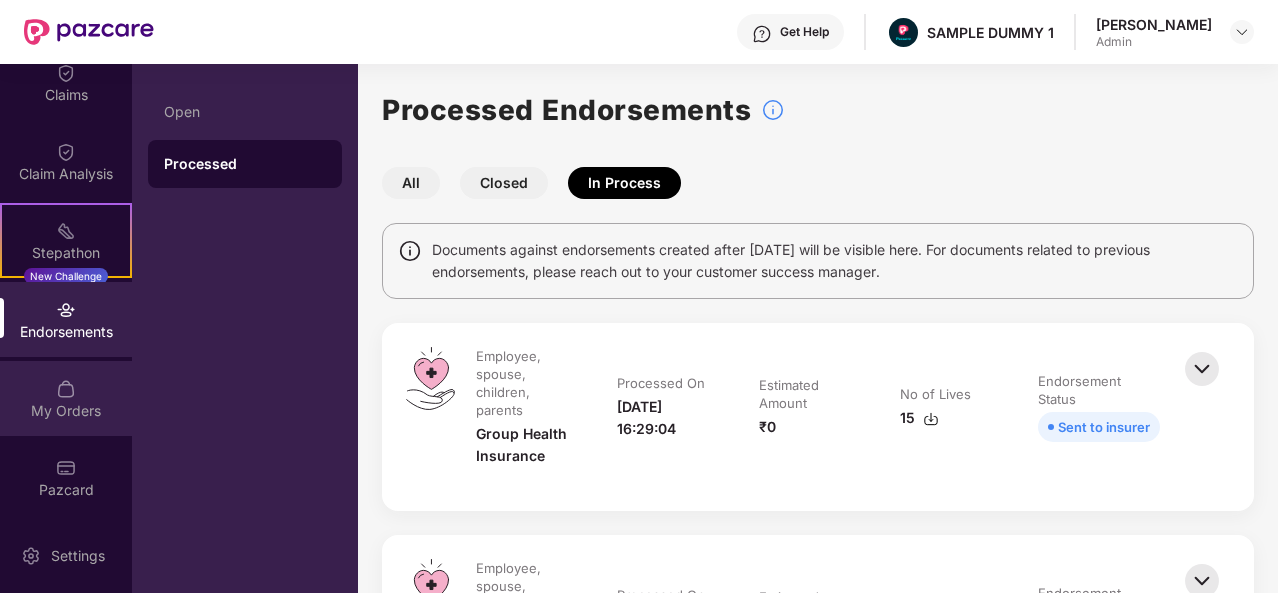 click on "My Orders" at bounding box center (66, 411) 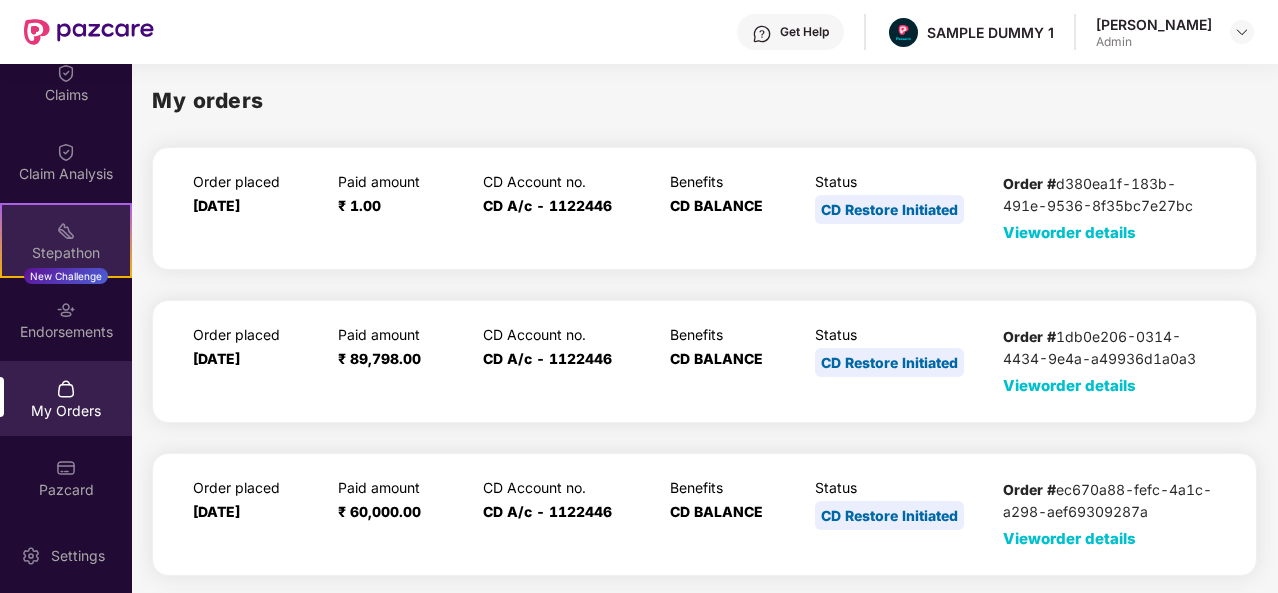 click on "Stepathon New Challenge" at bounding box center (66, 240) 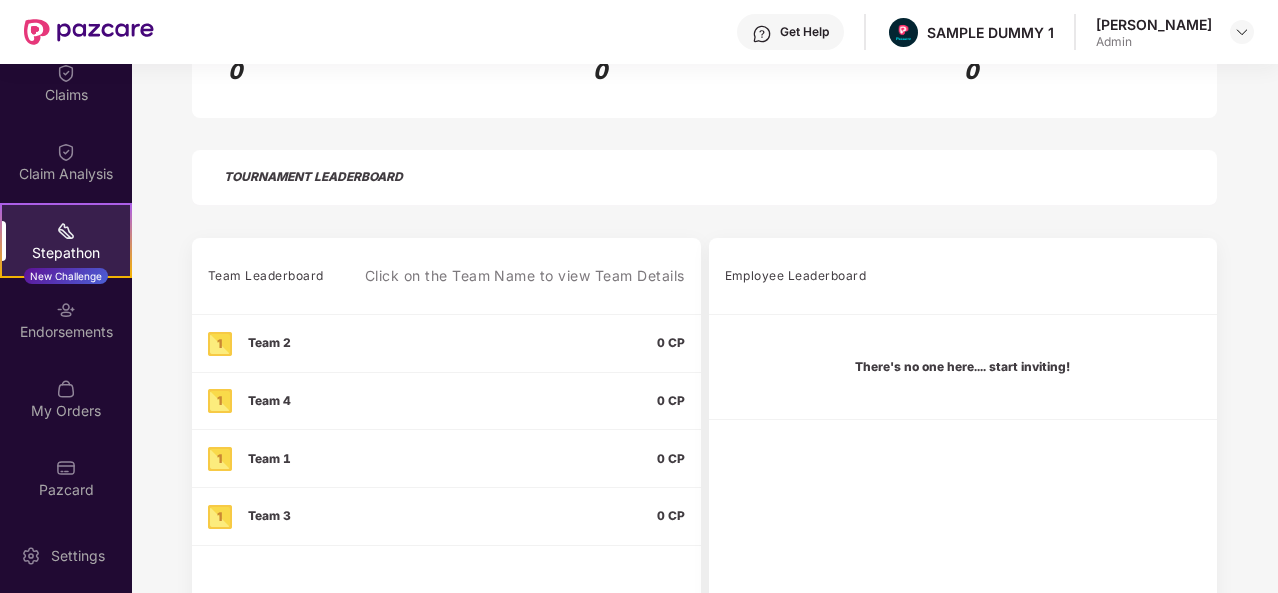 scroll, scrollTop: 561, scrollLeft: 0, axis: vertical 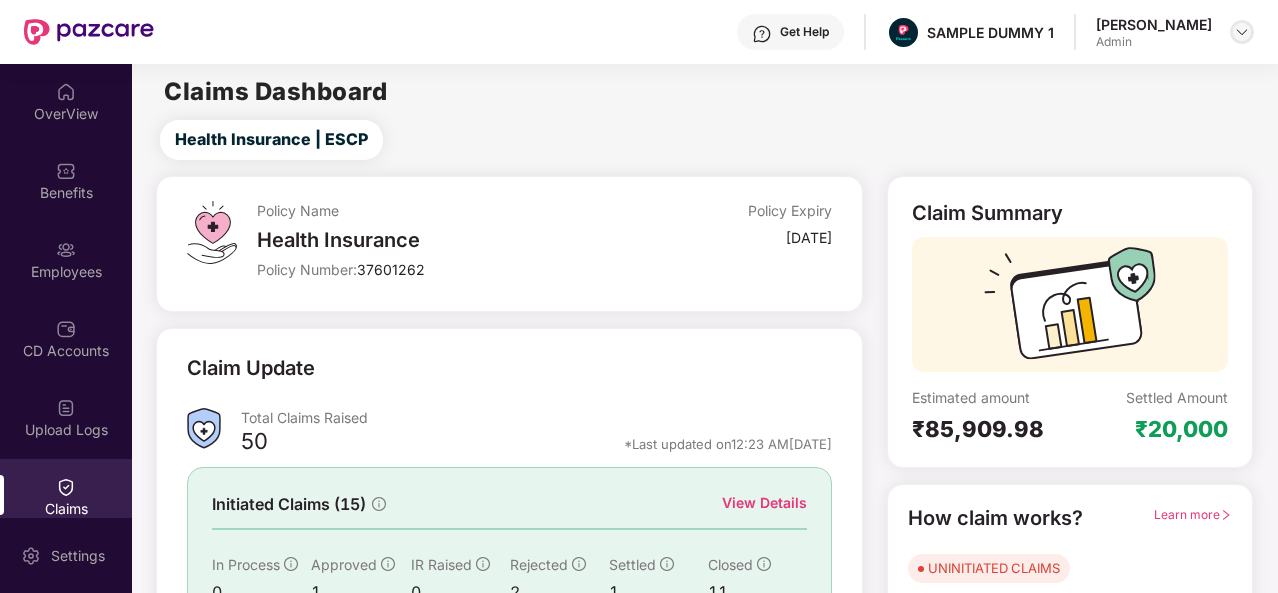 click at bounding box center (1242, 32) 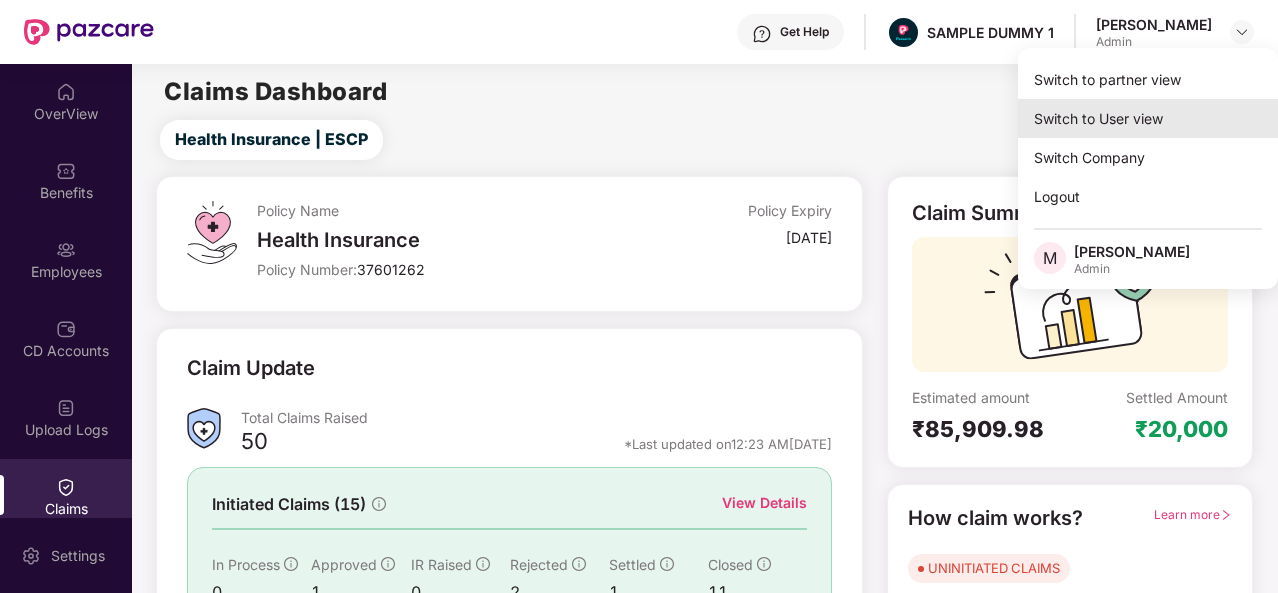 click on "Switch to User view" at bounding box center [1148, 118] 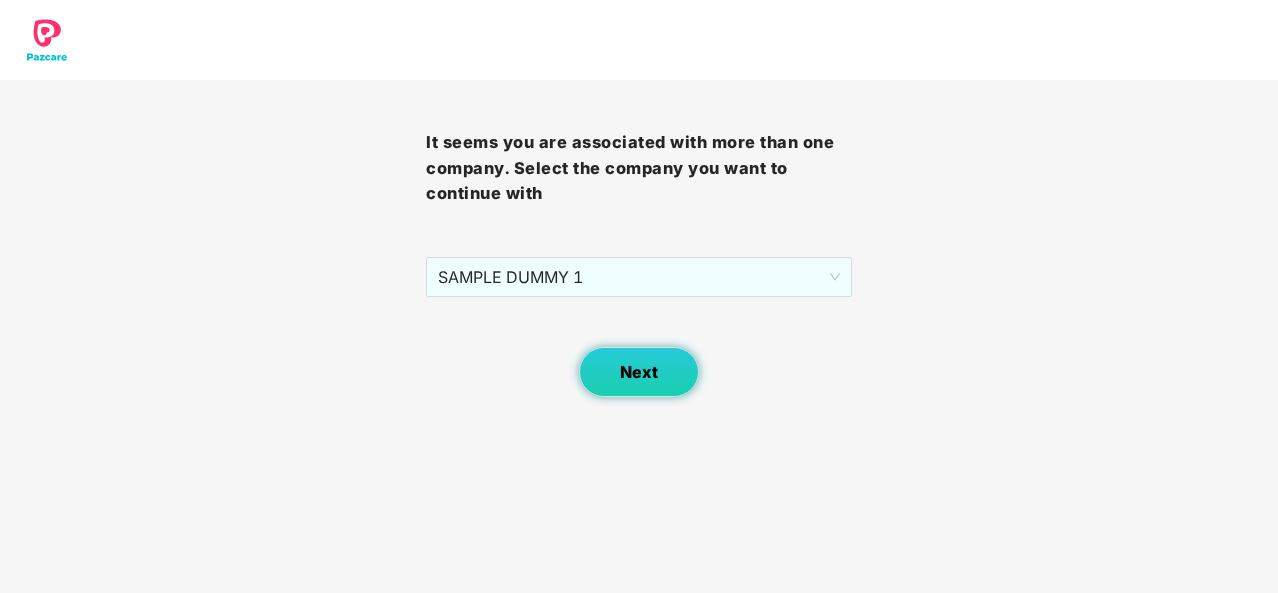 click on "Next" at bounding box center [639, 372] 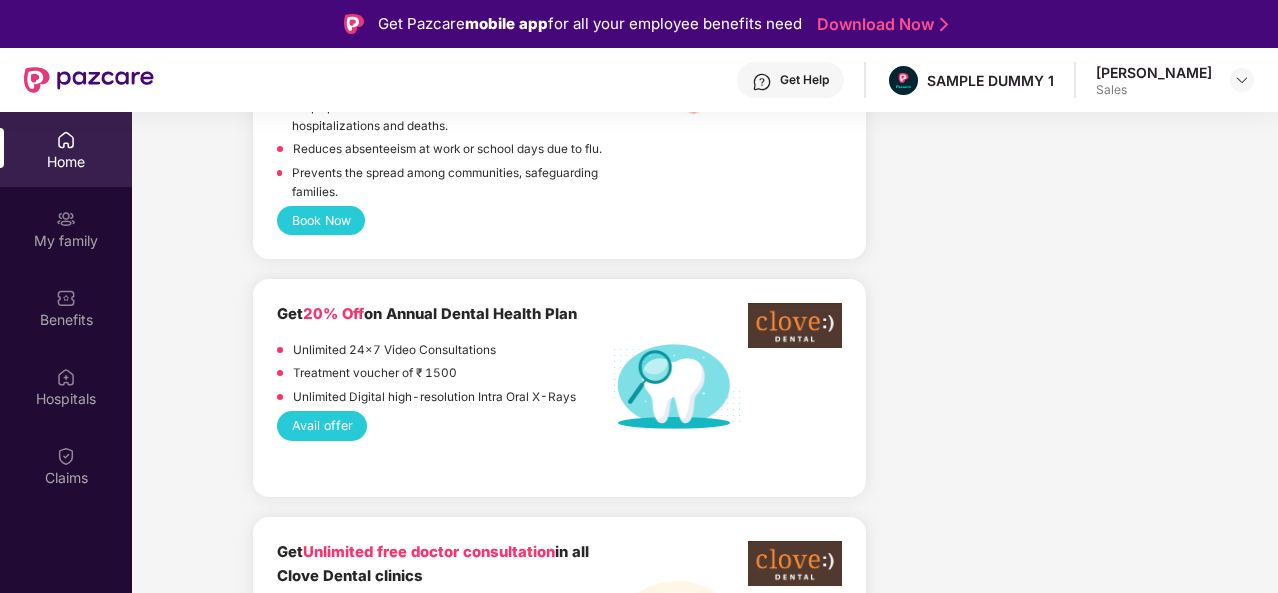 scroll, scrollTop: 1238, scrollLeft: 0, axis: vertical 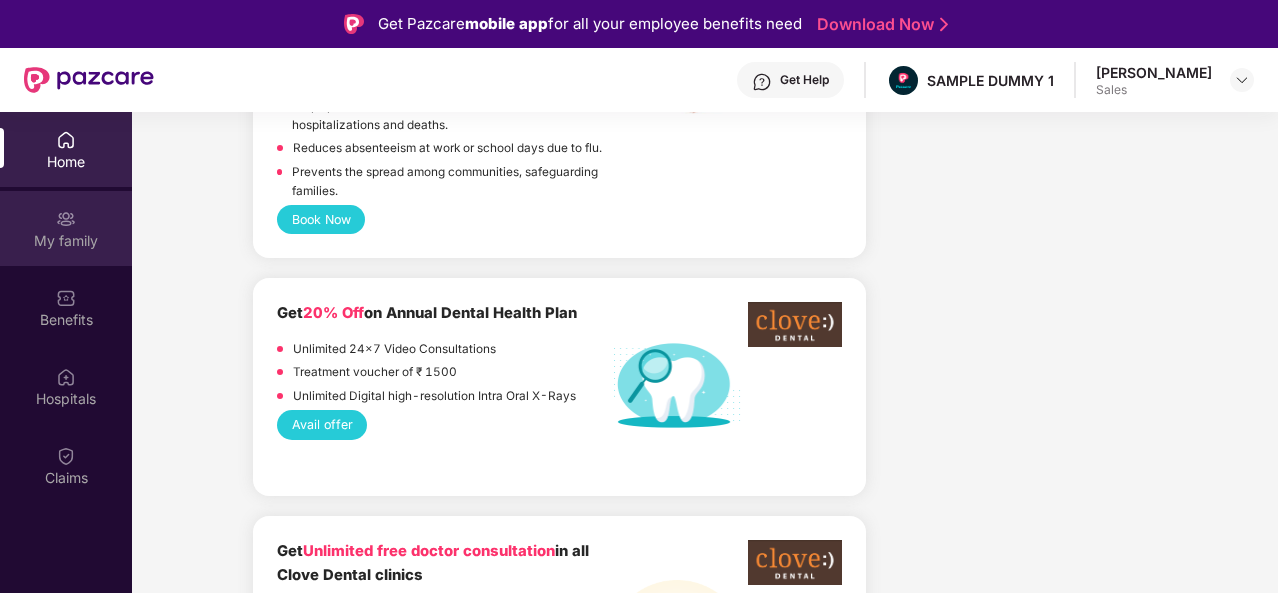 click on "My family" at bounding box center (66, 228) 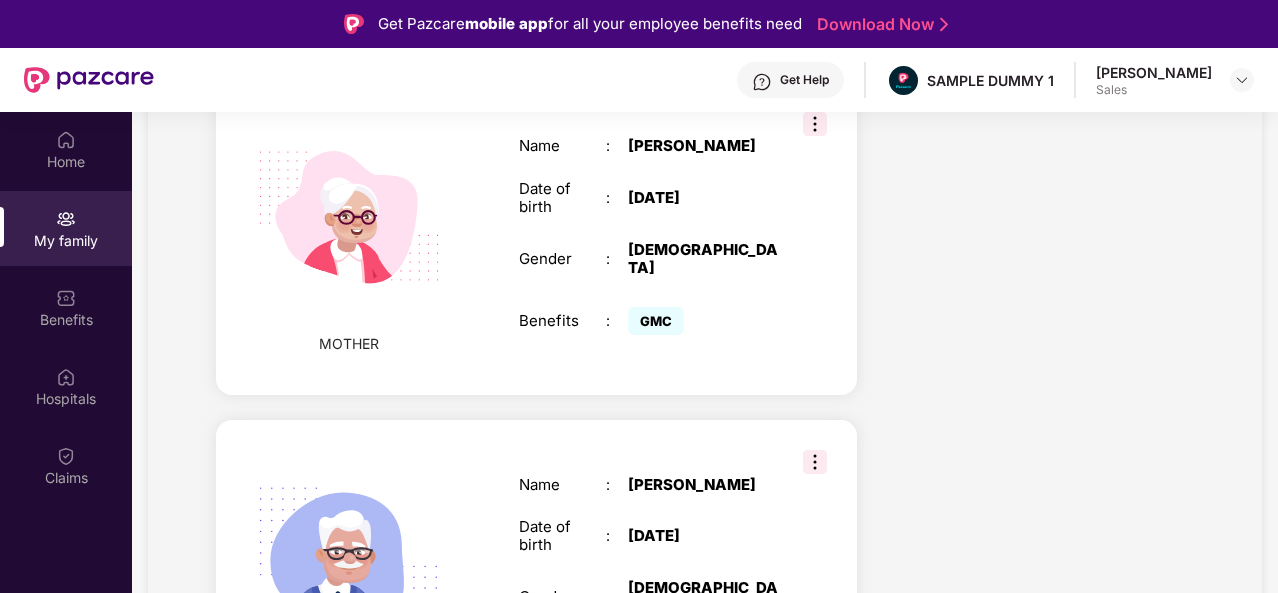 scroll, scrollTop: 936, scrollLeft: 0, axis: vertical 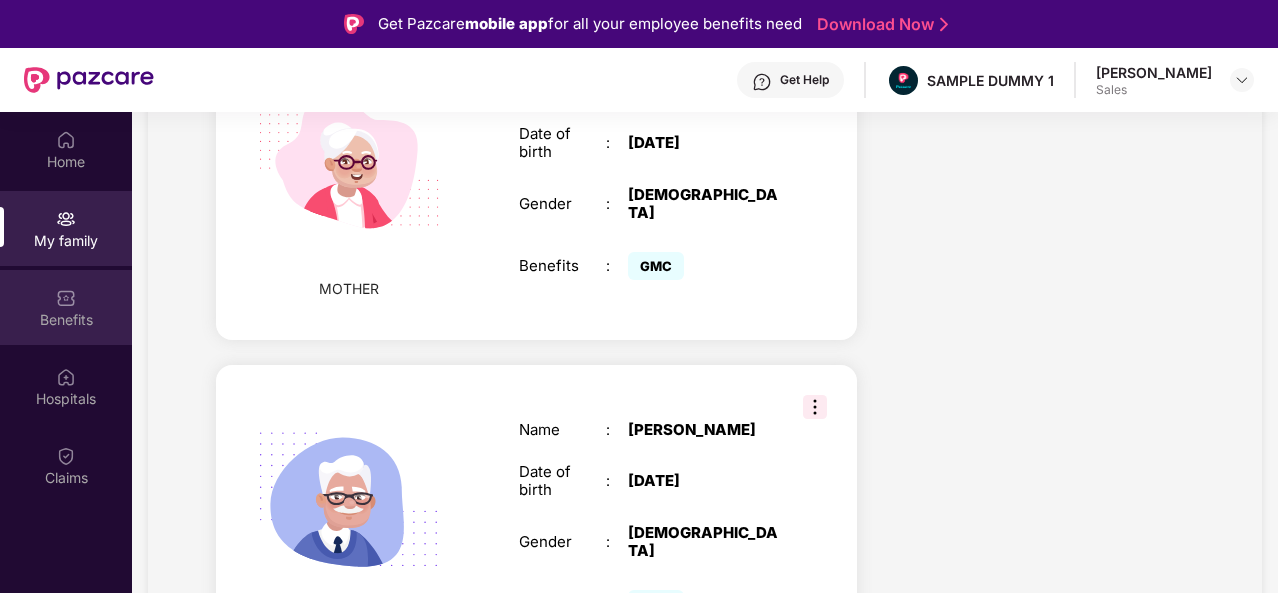 click at bounding box center [66, 298] 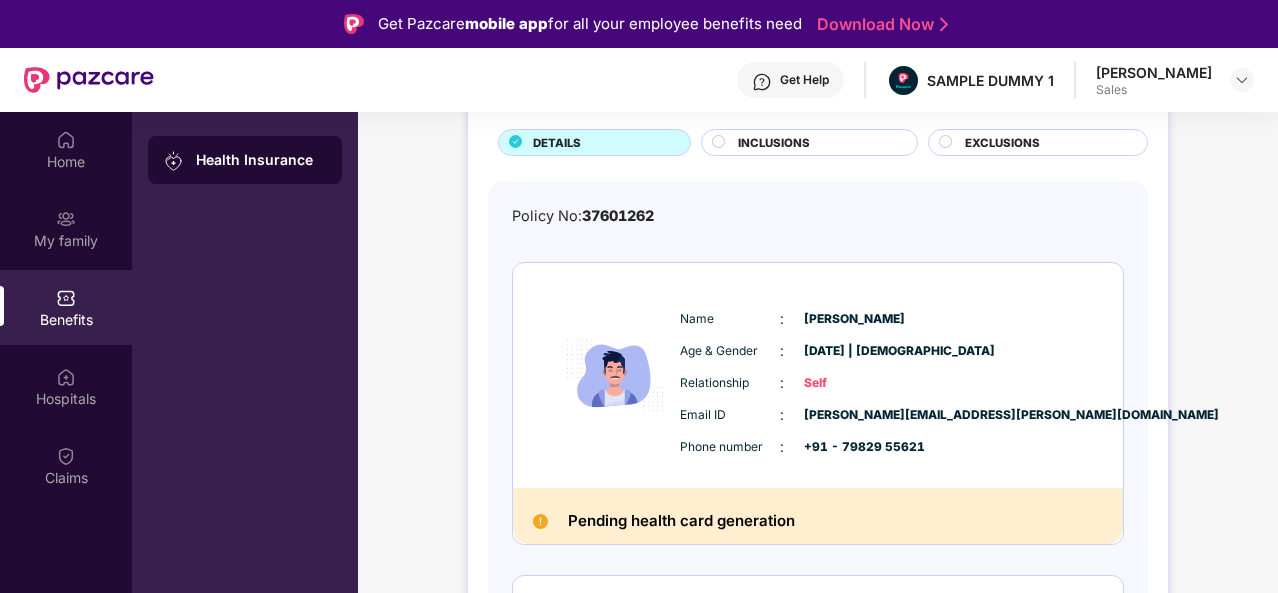 scroll, scrollTop: 93, scrollLeft: 0, axis: vertical 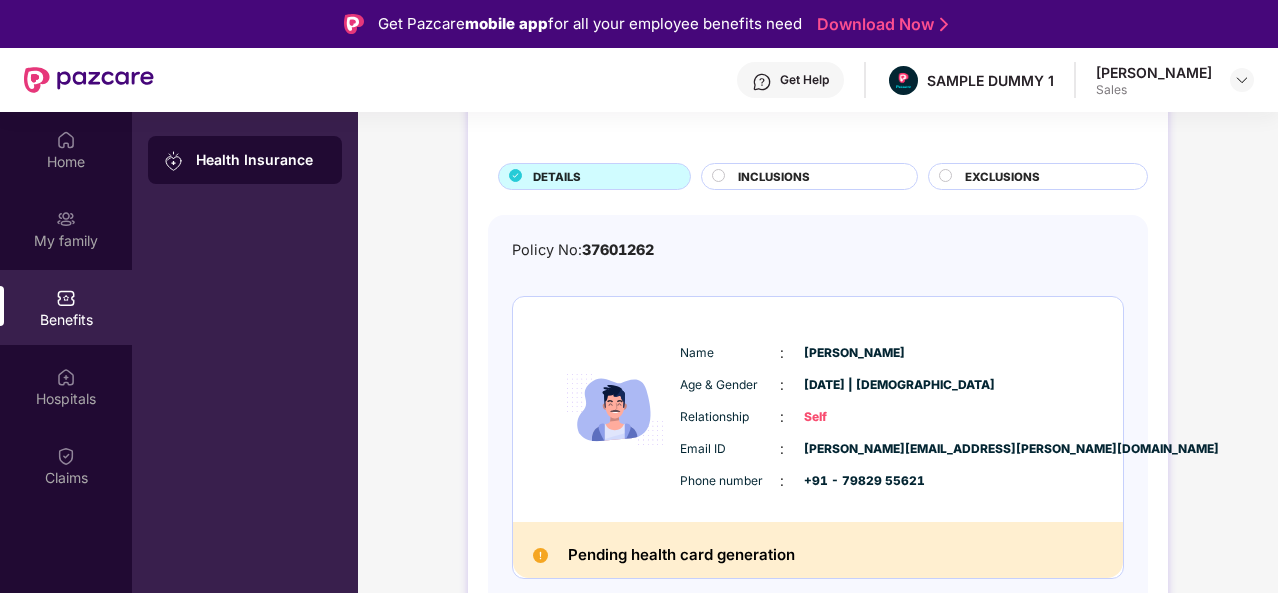 click on "INCLUSIONS" at bounding box center (774, 177) 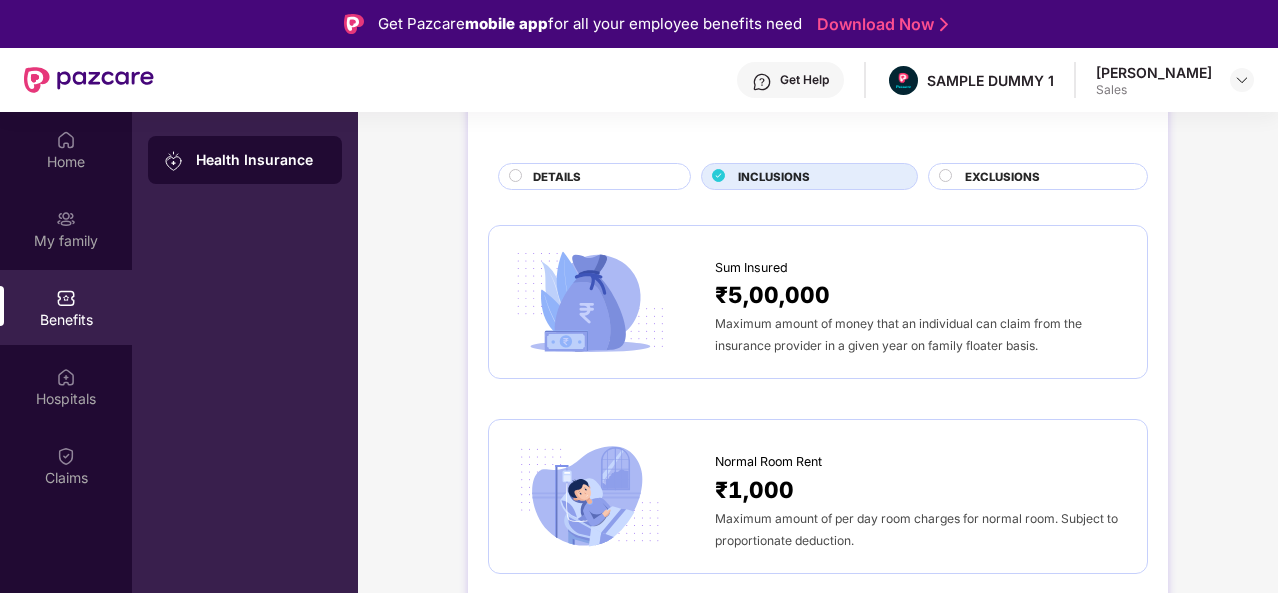 click on "EXCLUSIONS" at bounding box center (1002, 177) 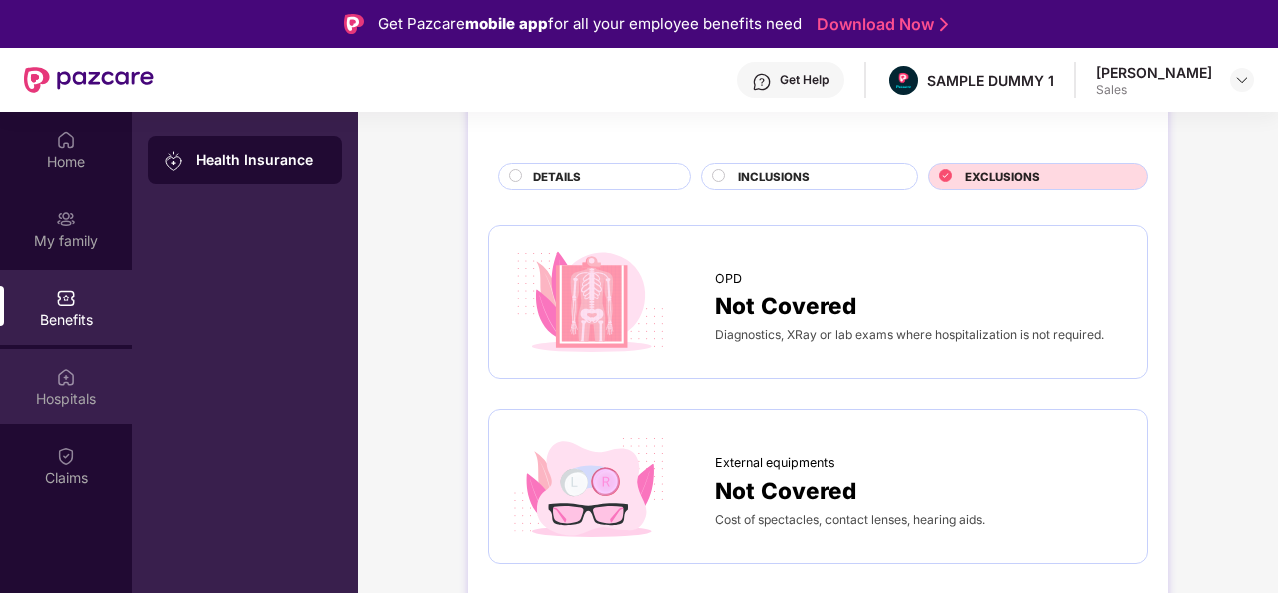 click on "Hospitals" at bounding box center (66, 386) 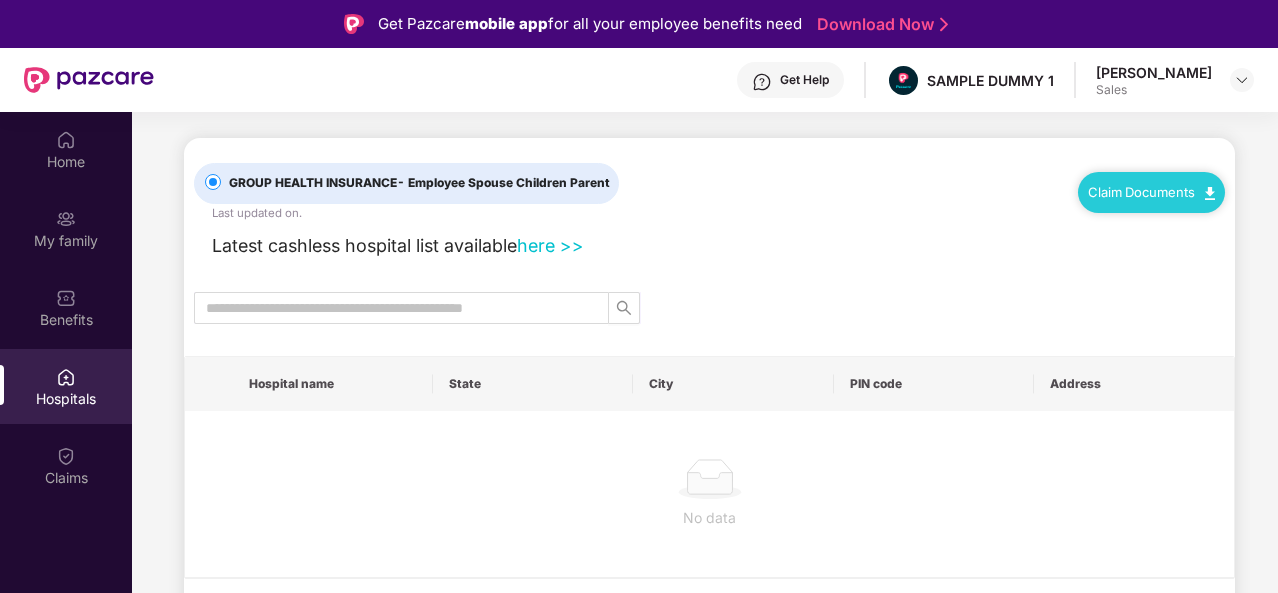 scroll, scrollTop: 0, scrollLeft: 0, axis: both 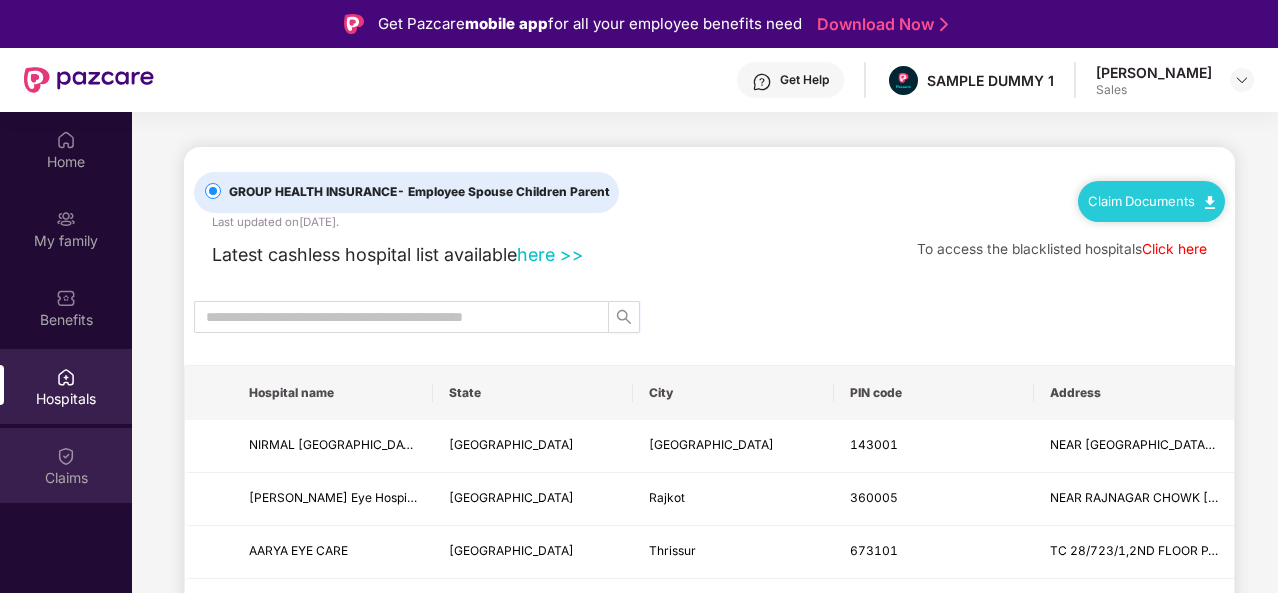 click on "Claims" at bounding box center [66, 478] 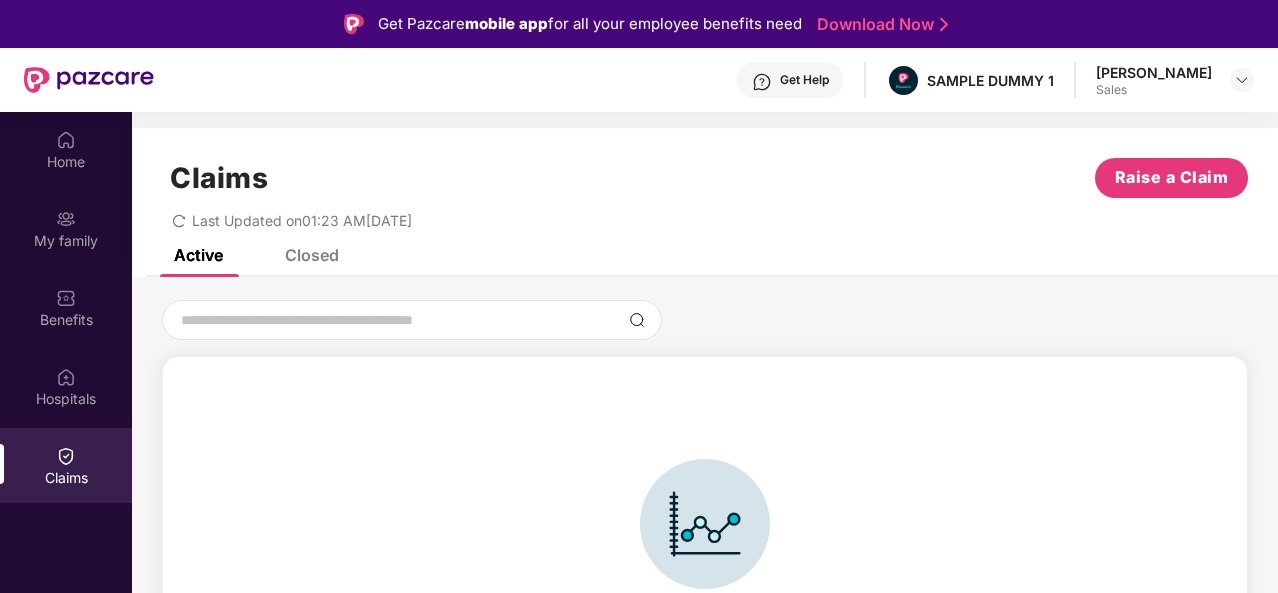 click on "Closed" at bounding box center [312, 255] 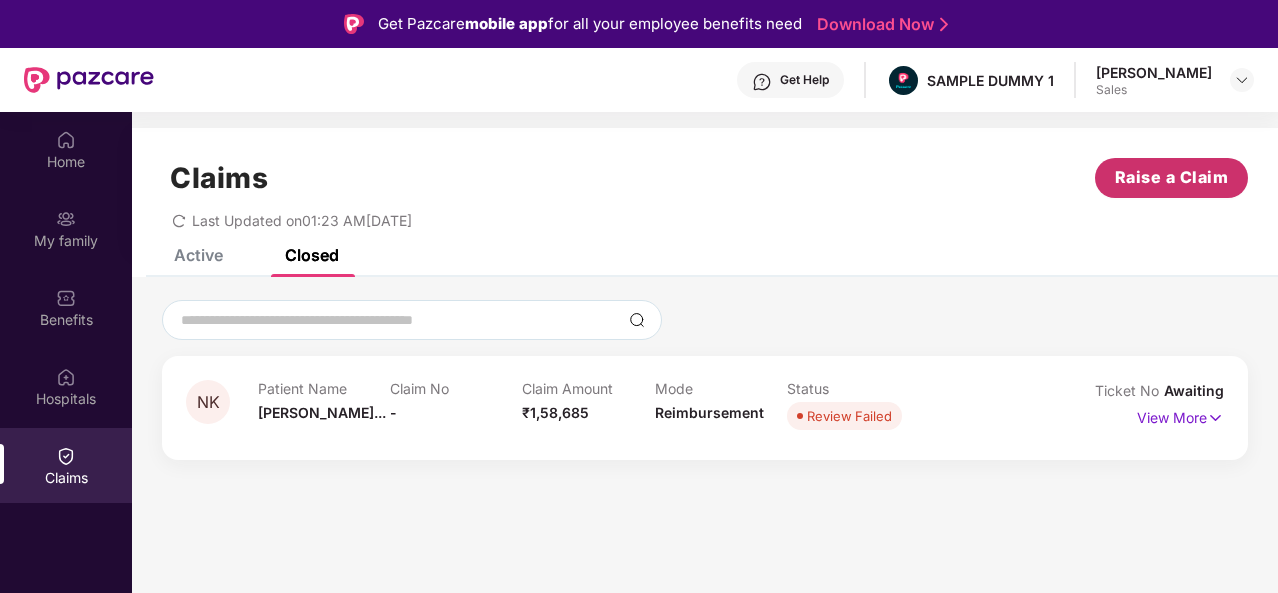 click on "Raise a Claim" at bounding box center [1172, 177] 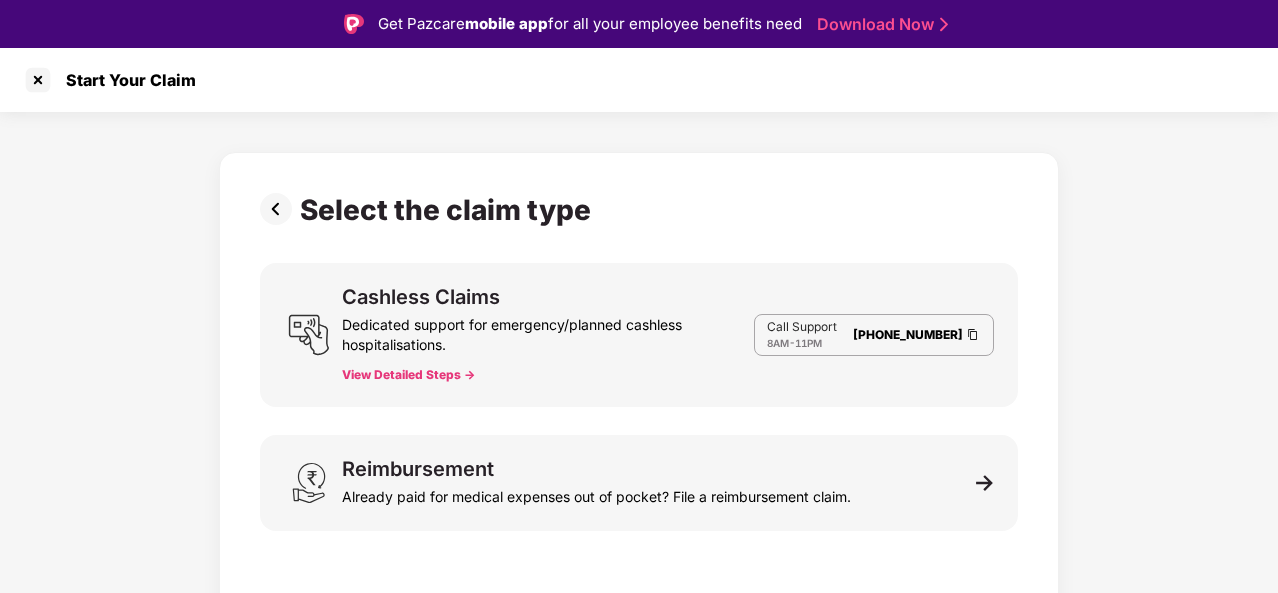 click on "View Detailed Steps ->" at bounding box center (408, 375) 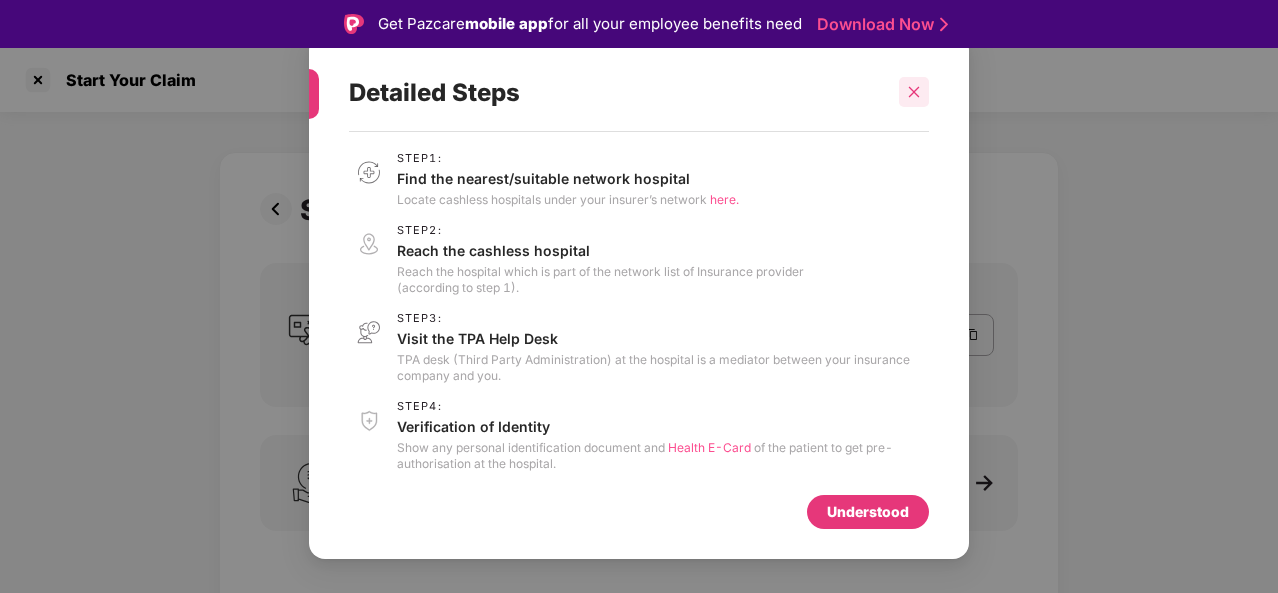 click 